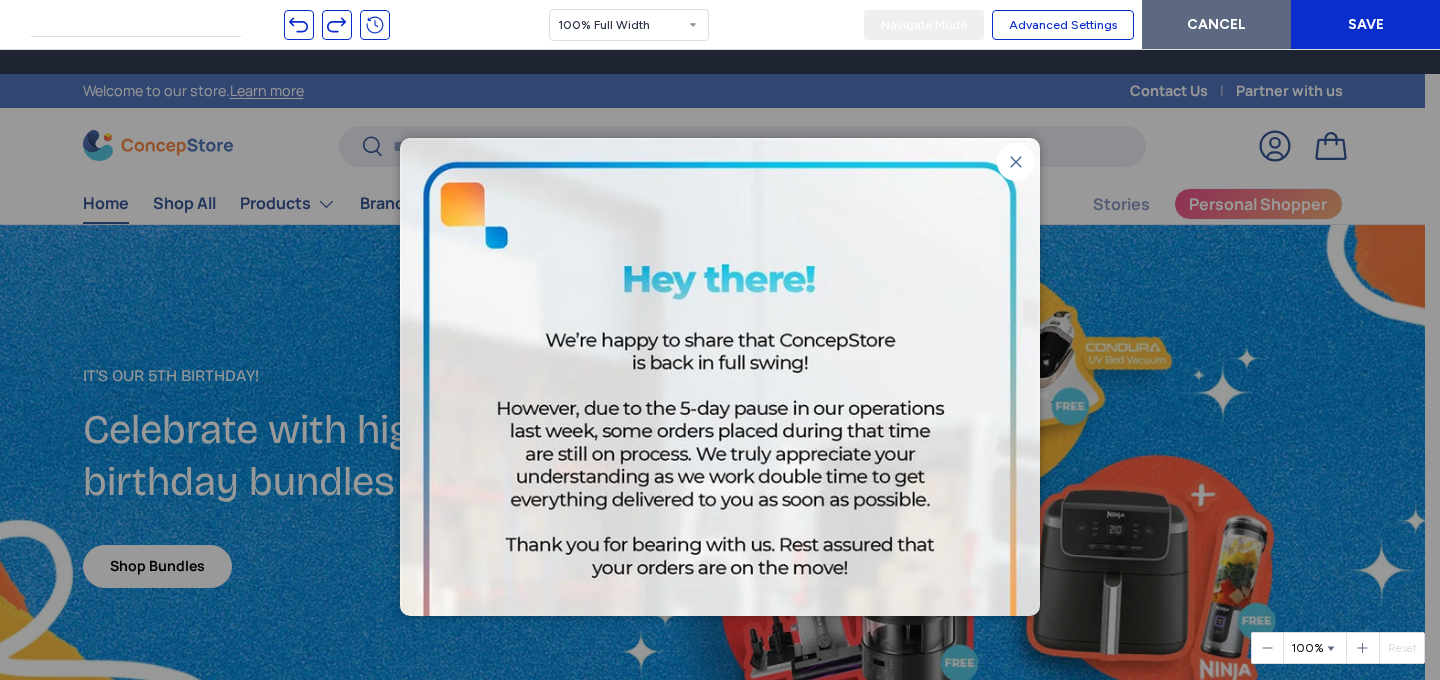 scroll, scrollTop: 0, scrollLeft: 0, axis: both 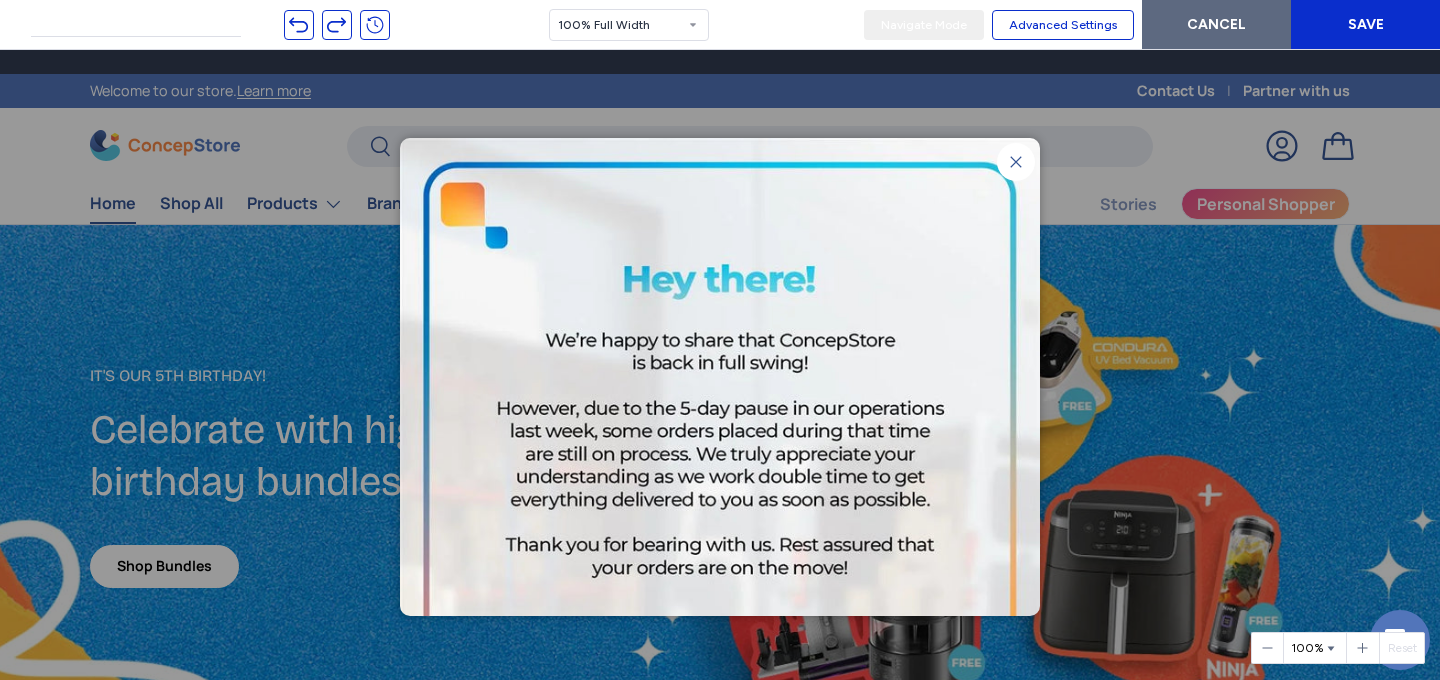 type on "**********" 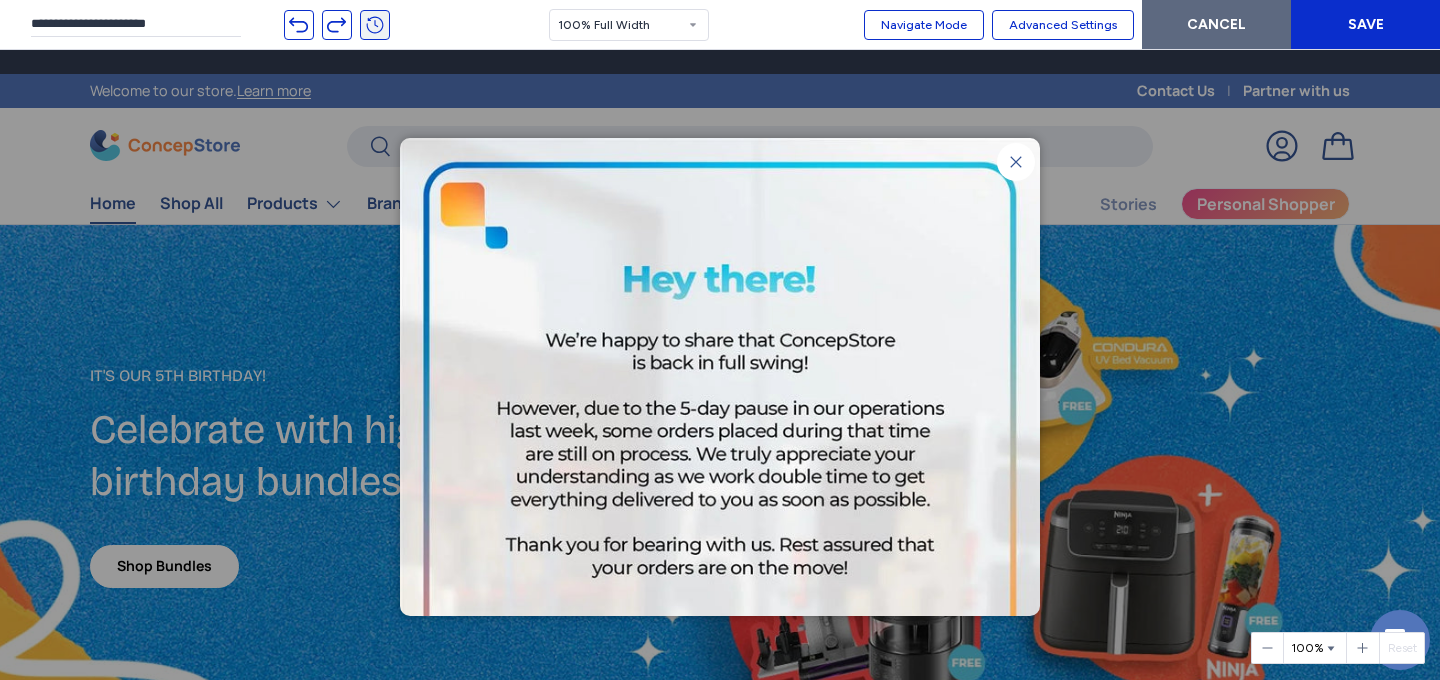 click 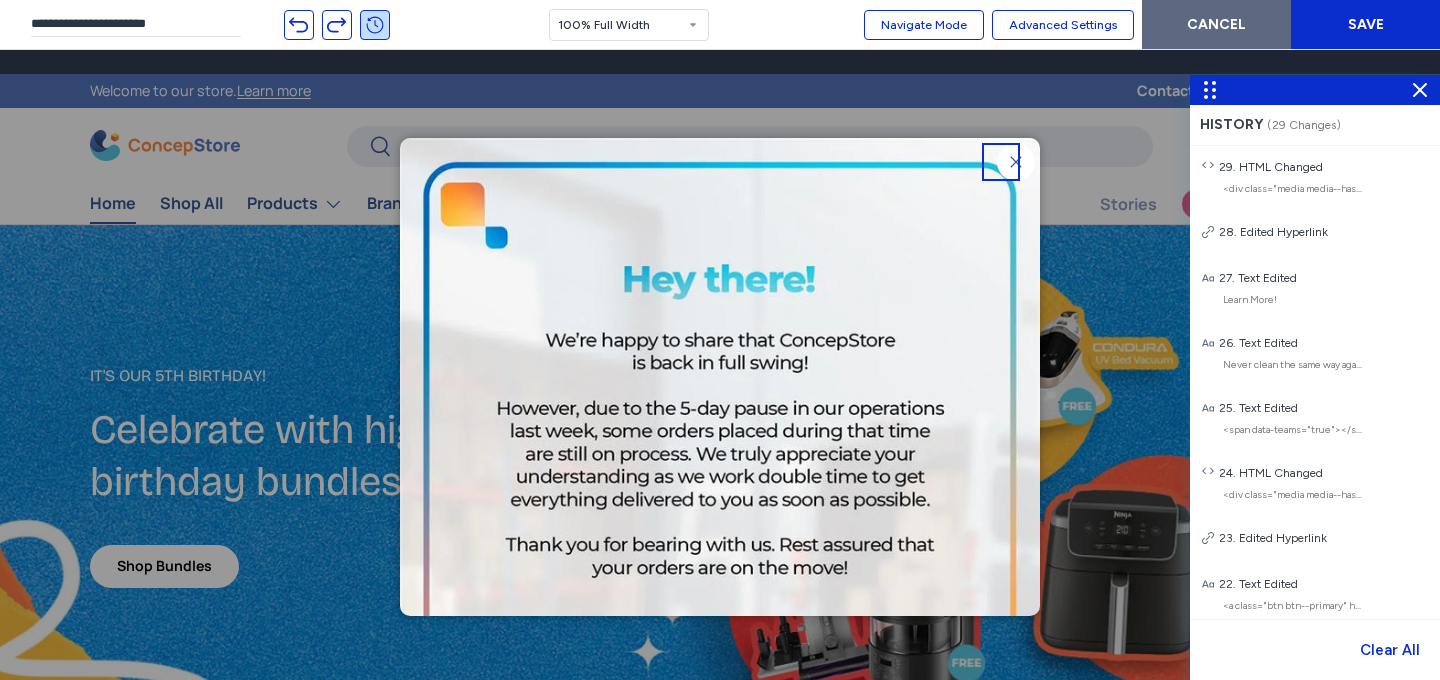 drag, startPoint x: 1011, startPoint y: 166, endPoint x: 922, endPoint y: 130, distance: 96.00521 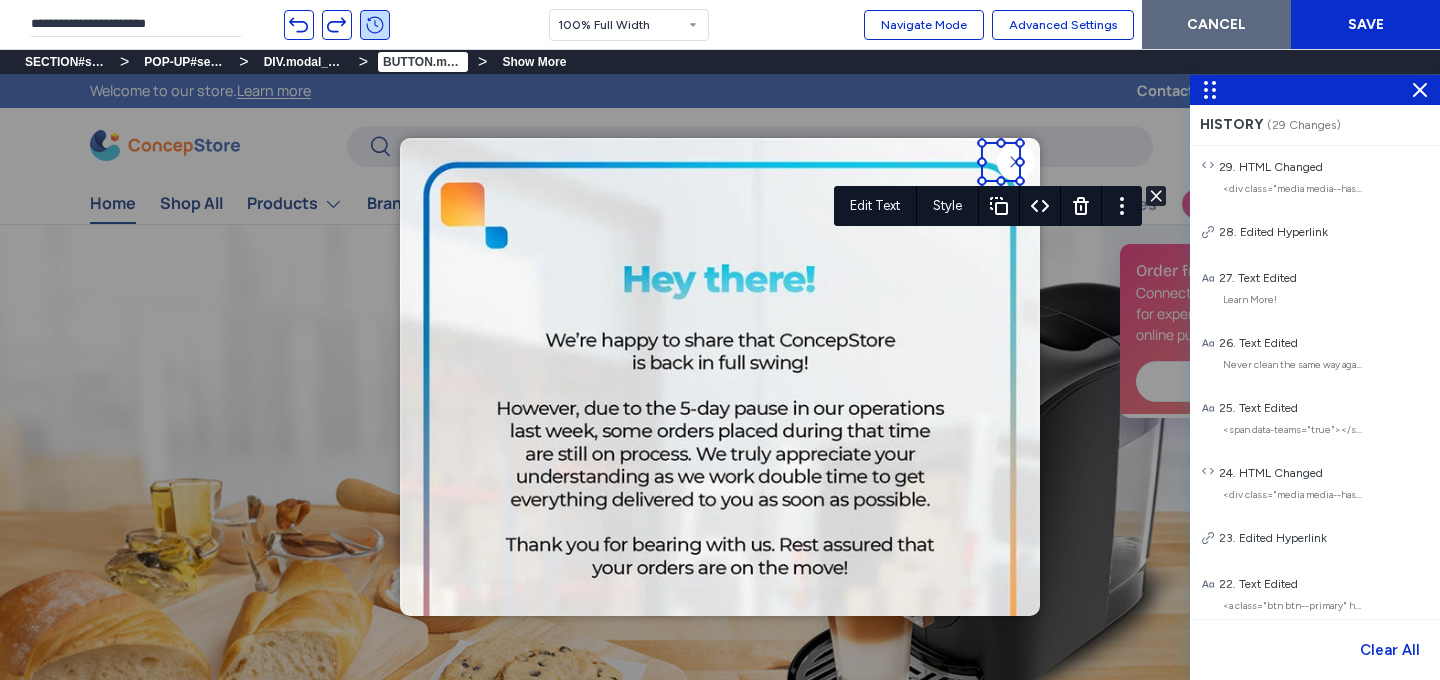 scroll, scrollTop: 0, scrollLeft: 1440, axis: horizontal 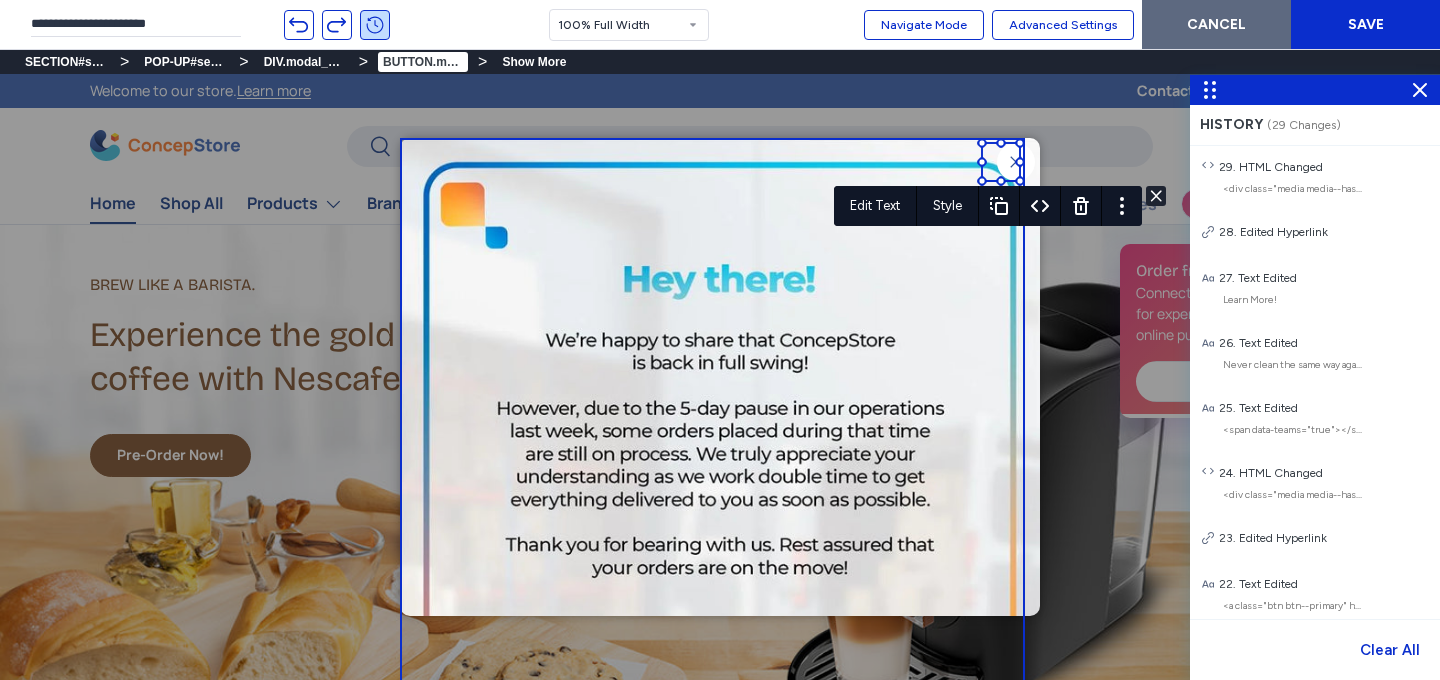 click at bounding box center (720, 458) 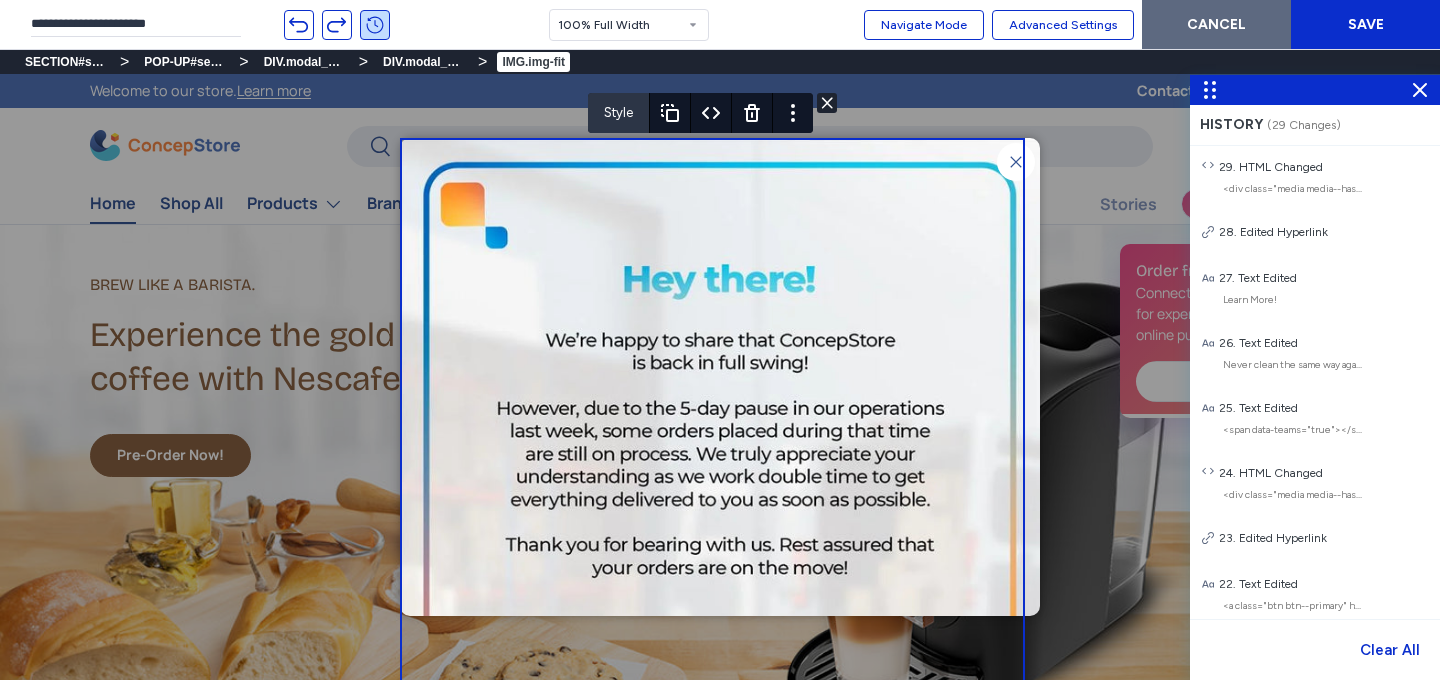 click on "style" at bounding box center [619, 113] 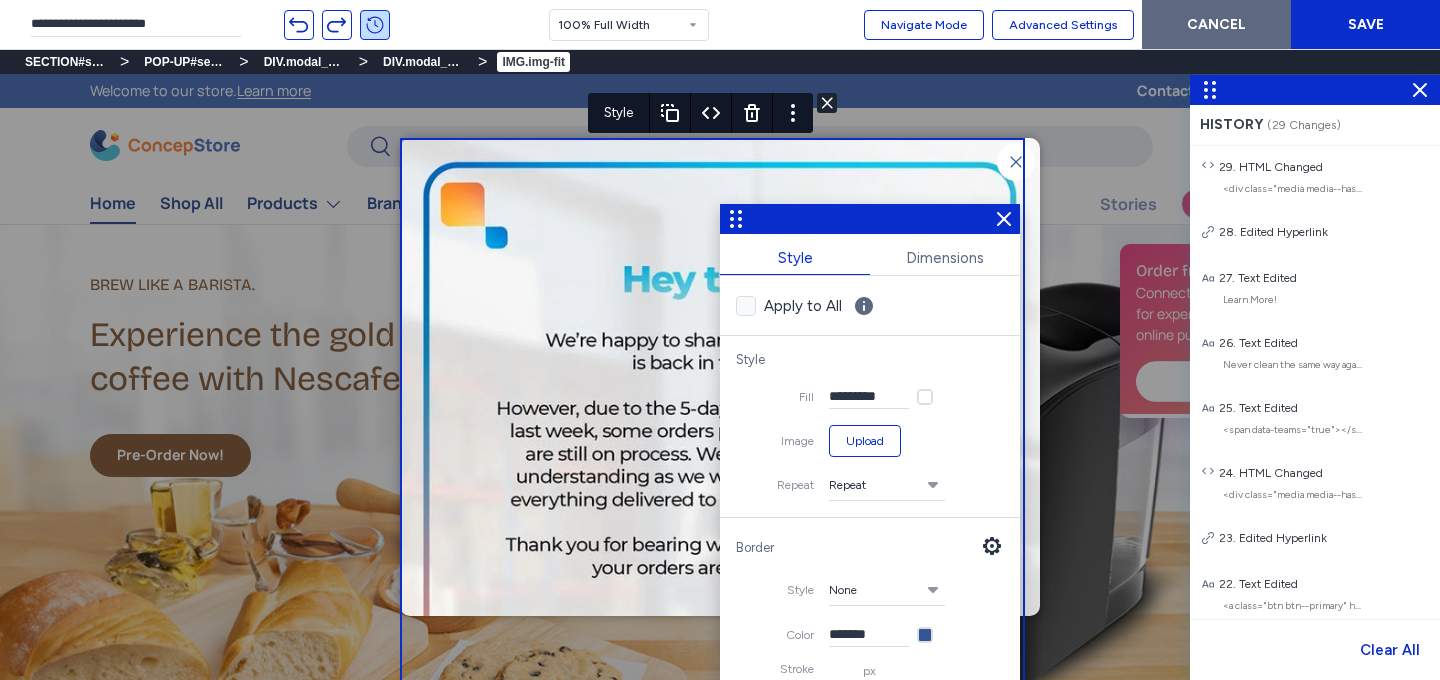 click on "Upload" at bounding box center [865, 441] 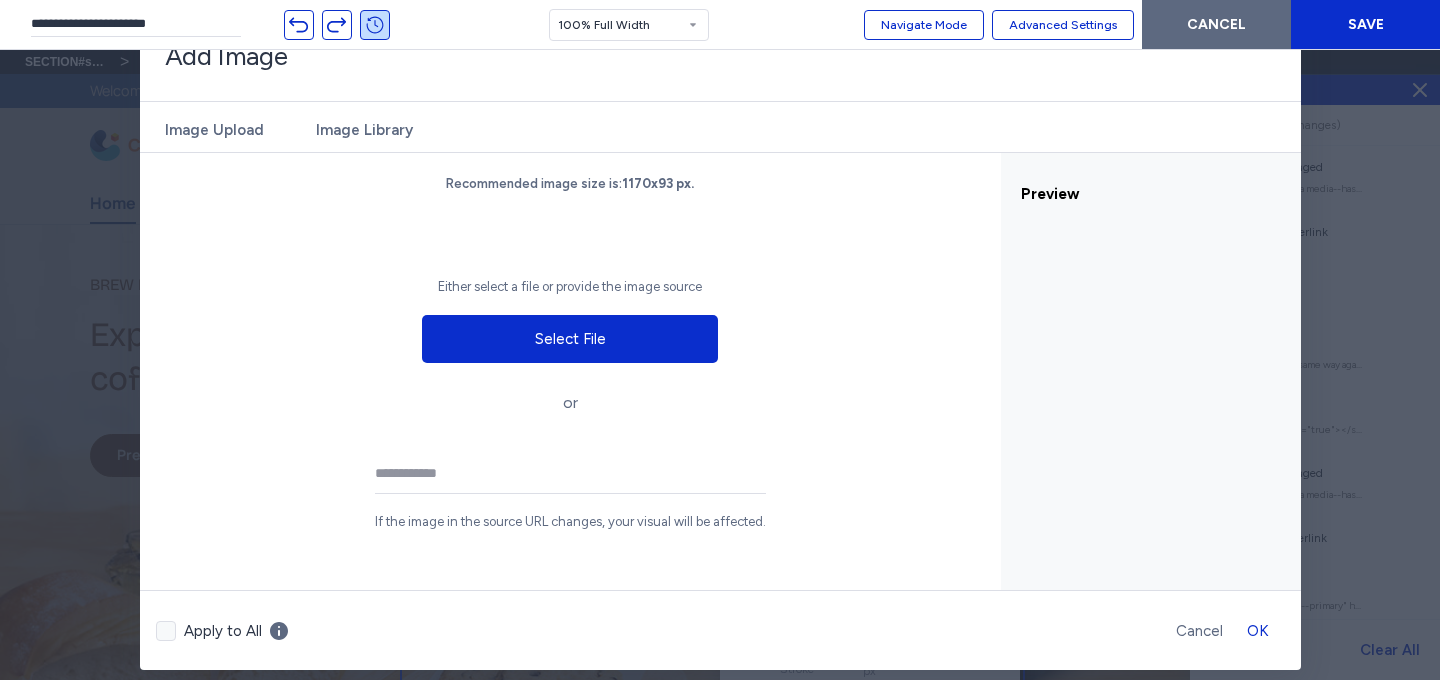 click on "Image Library" at bounding box center (365, 127) 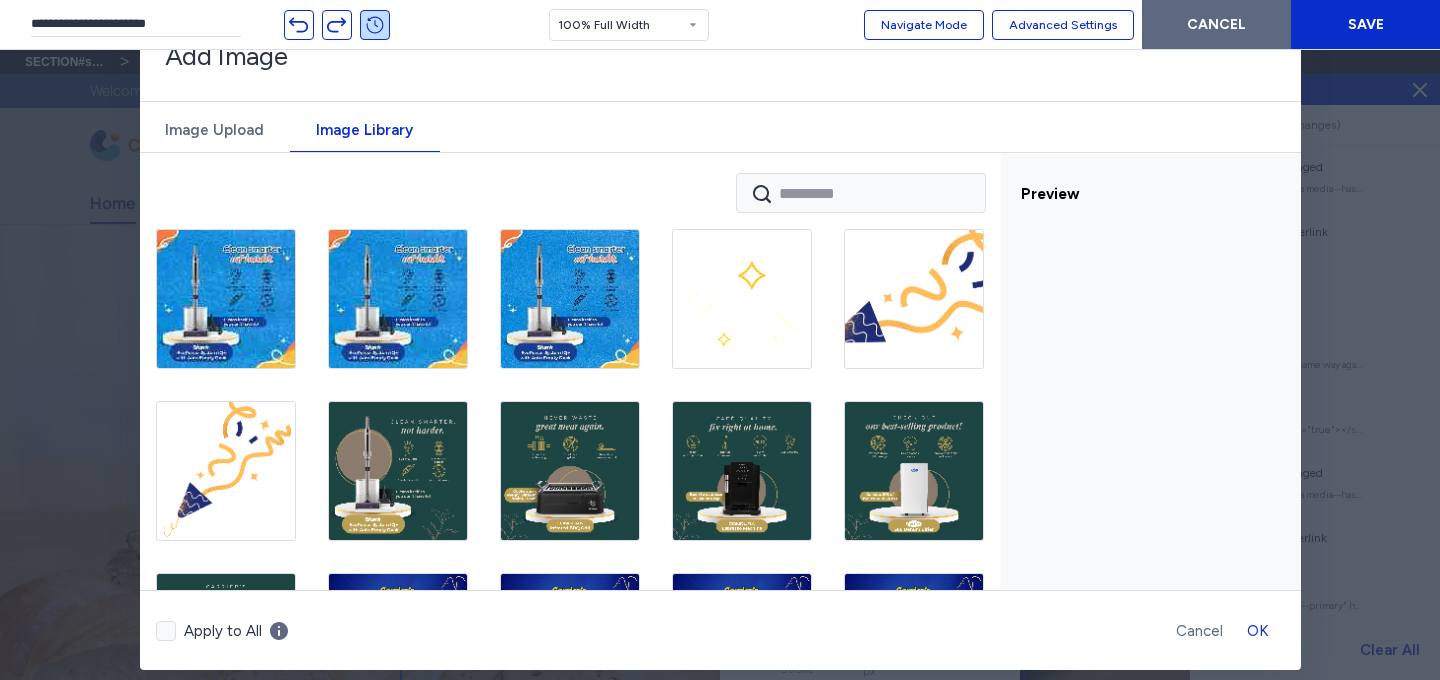scroll, scrollTop: 0, scrollLeft: 0, axis: both 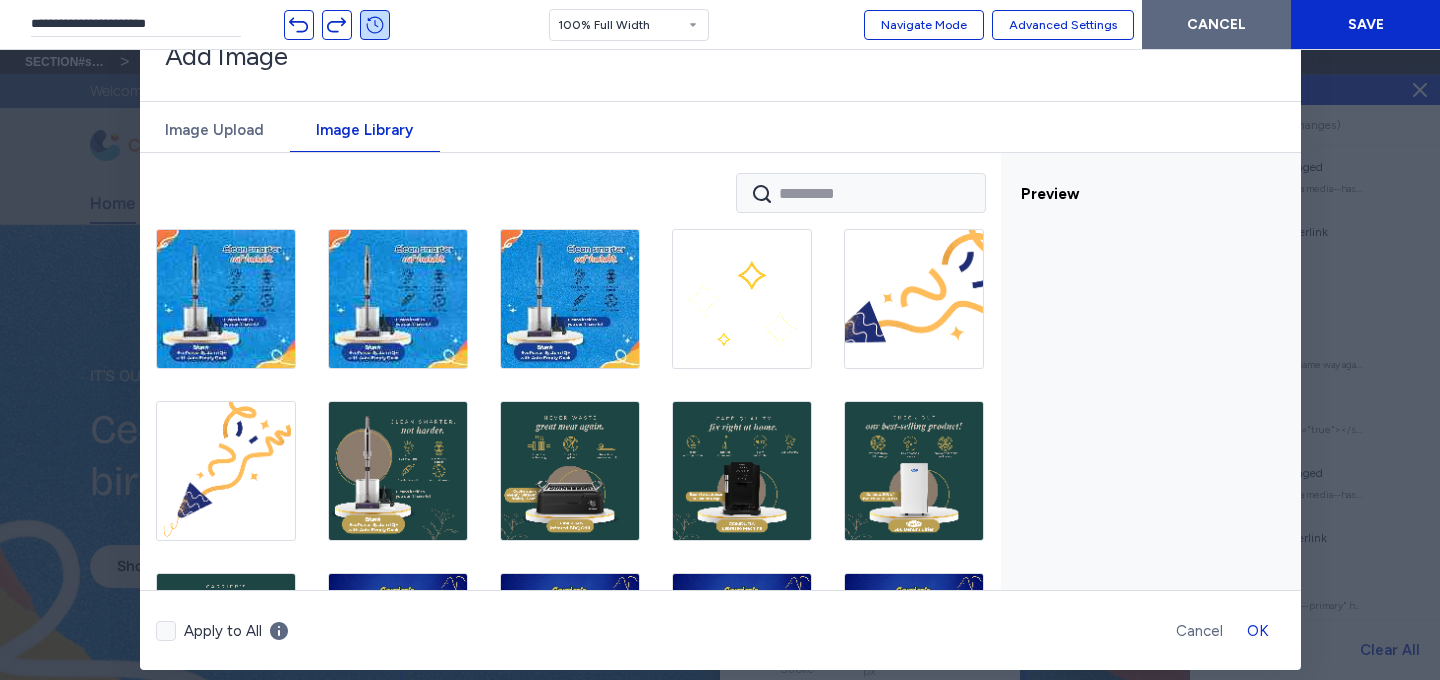 click on "Cancel" at bounding box center (1199, 631) 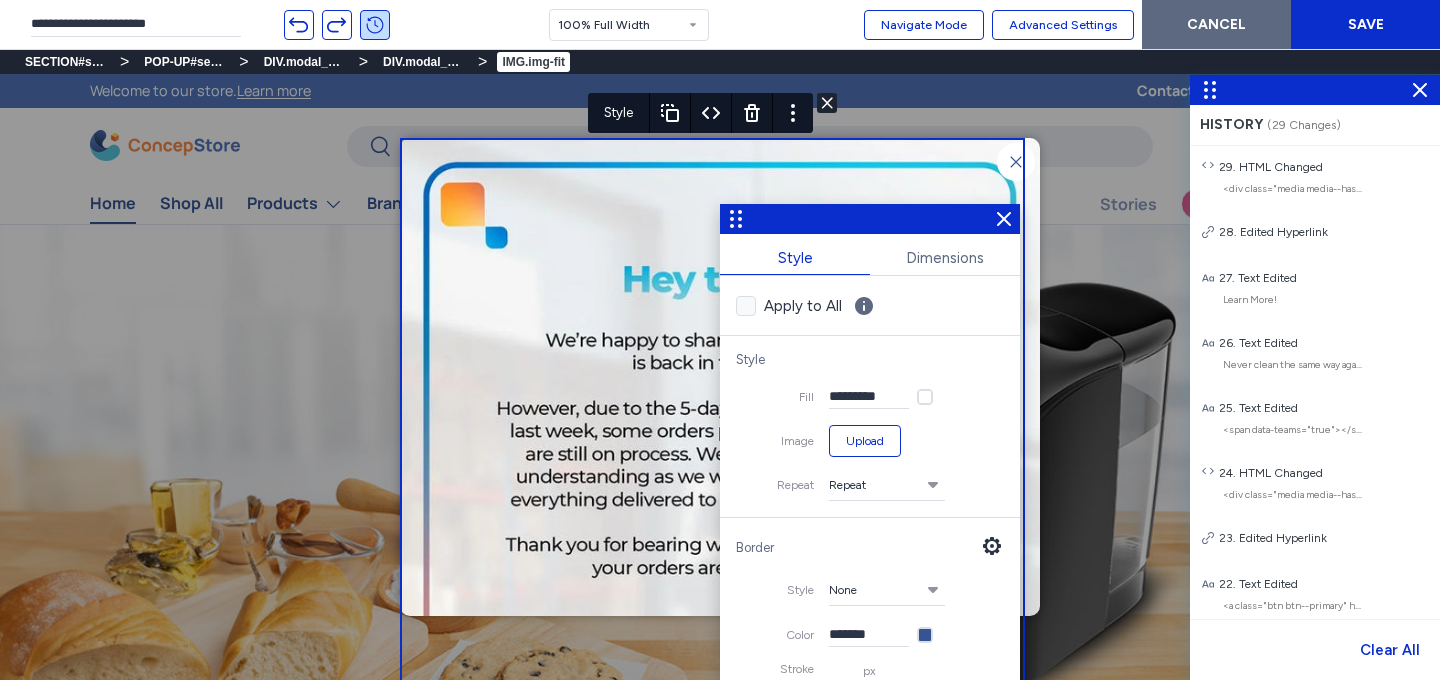 scroll, scrollTop: 0, scrollLeft: 1440, axis: horizontal 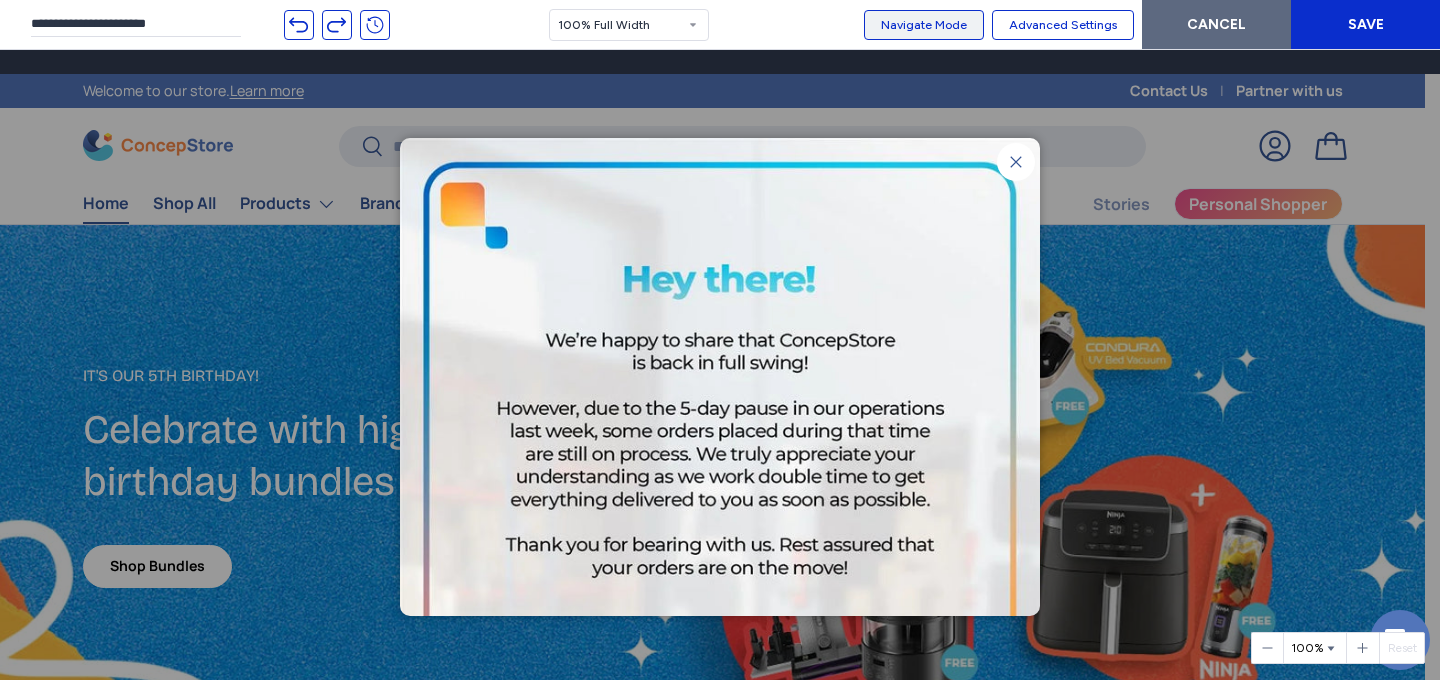click on "Navigate Mode" at bounding box center (924, 25) 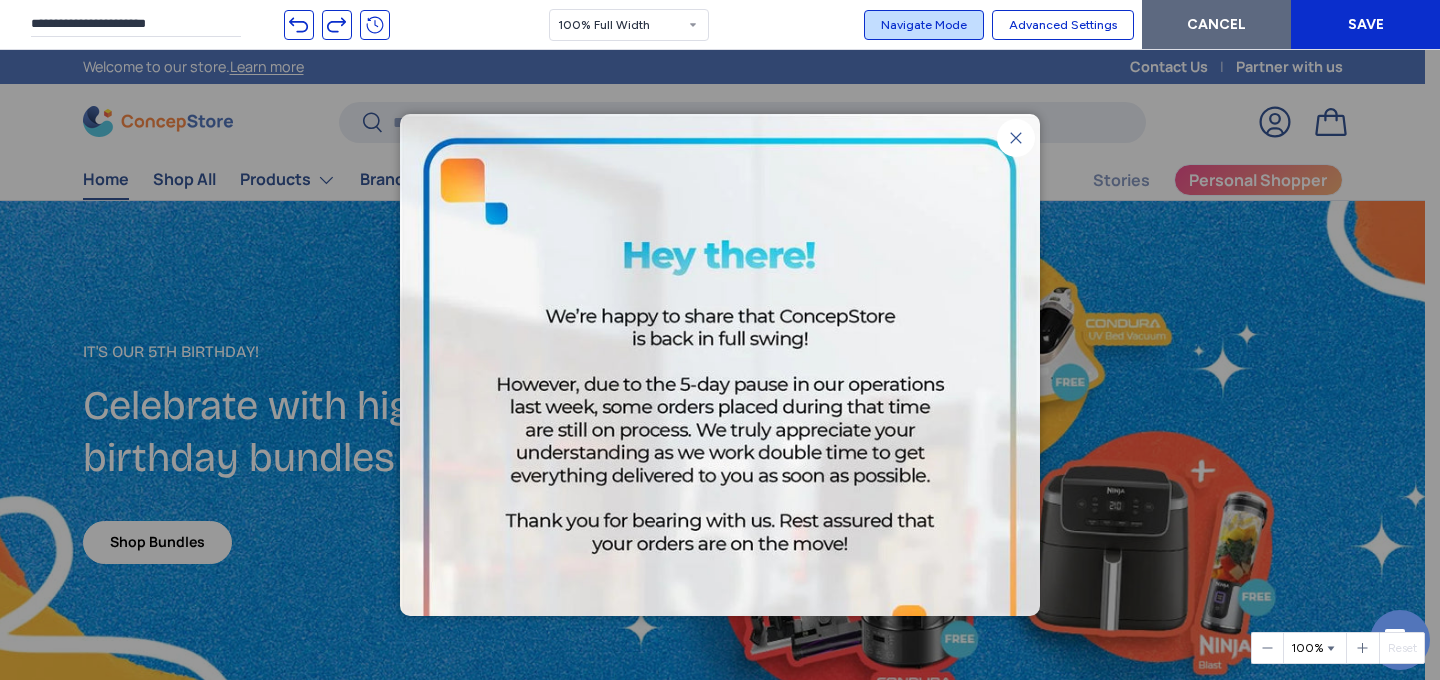 click at bounding box center [720, 434] 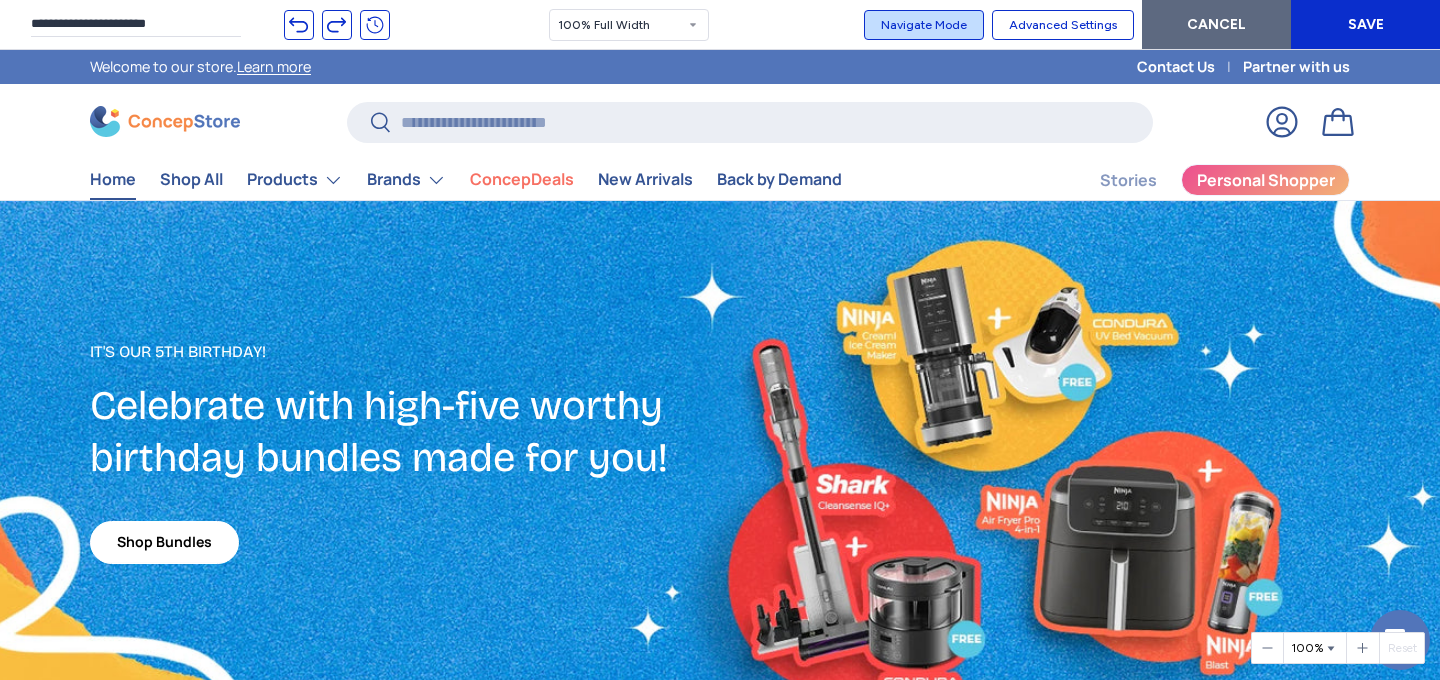 scroll, scrollTop: 206, scrollLeft: 0, axis: vertical 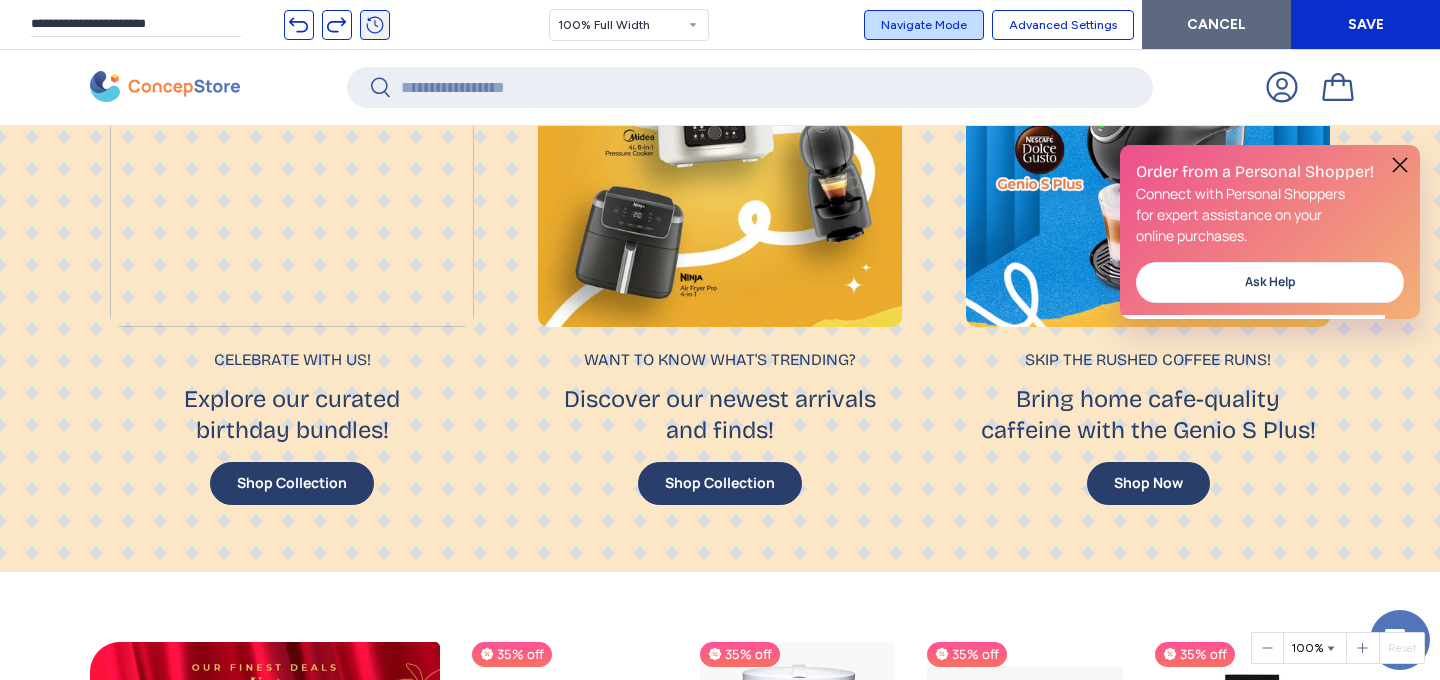 click 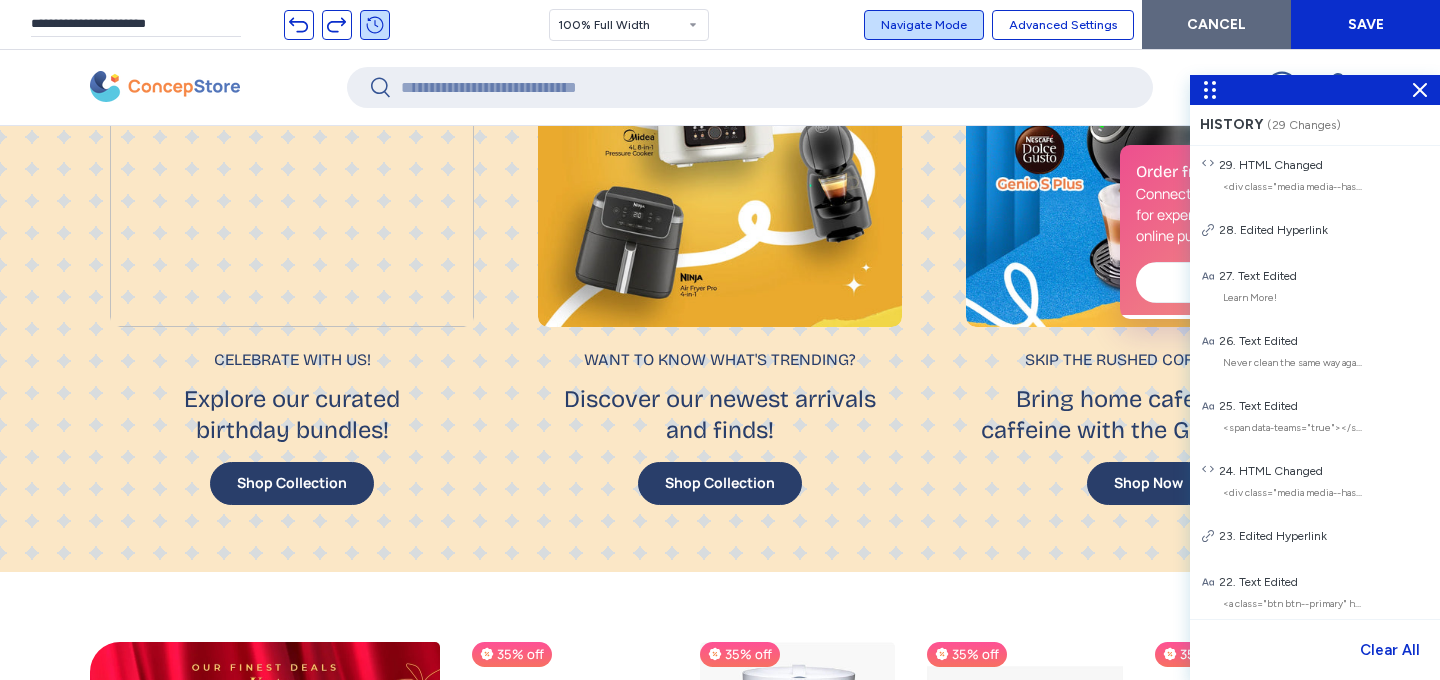 scroll, scrollTop: 4, scrollLeft: 0, axis: vertical 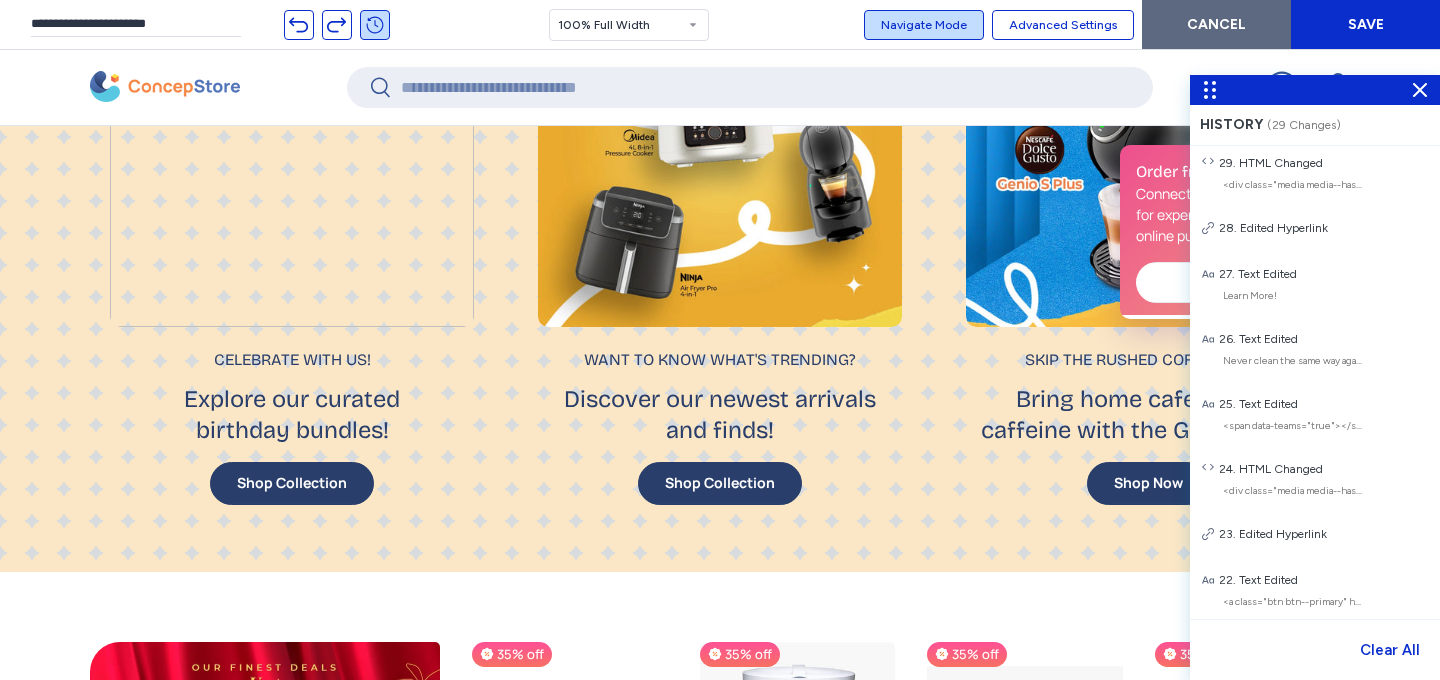 click on "HTML Changed" at bounding box center [1281, 471] 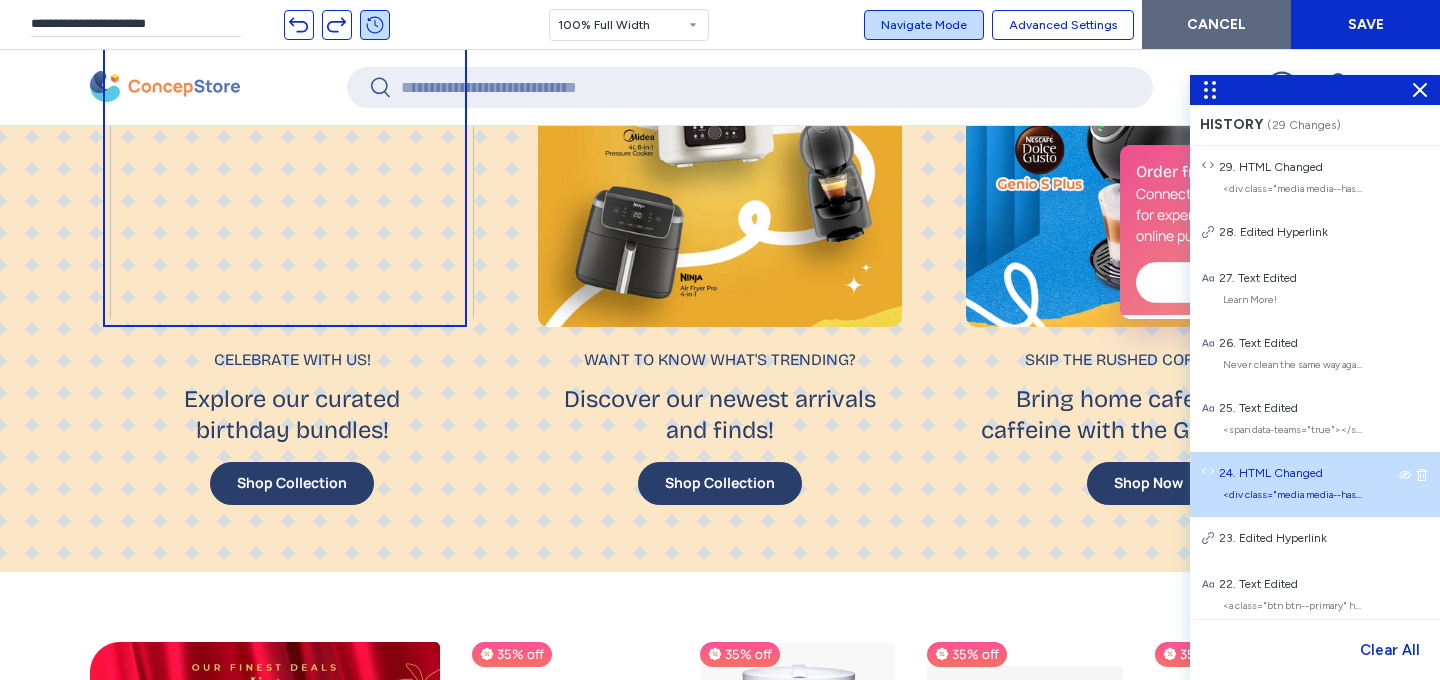 scroll, scrollTop: 0, scrollLeft: 0, axis: both 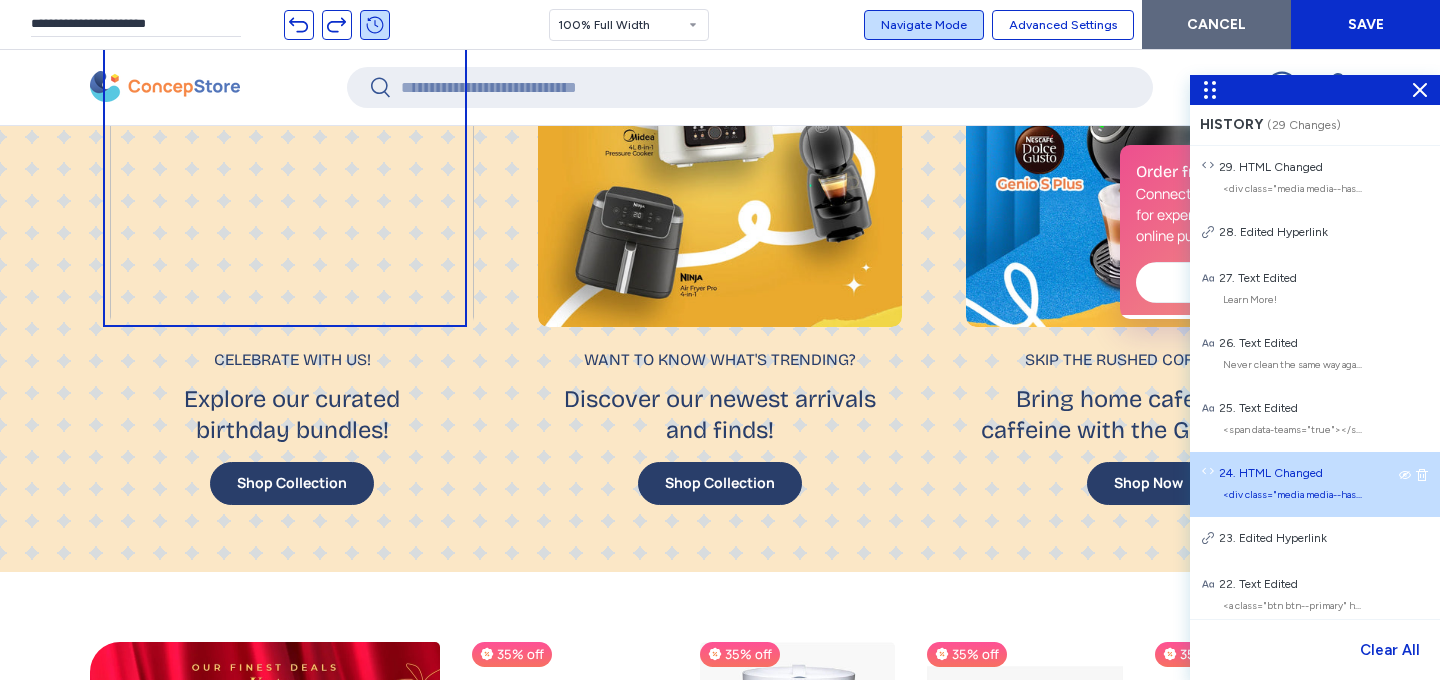 click on "Clear All" at bounding box center (1390, 650) 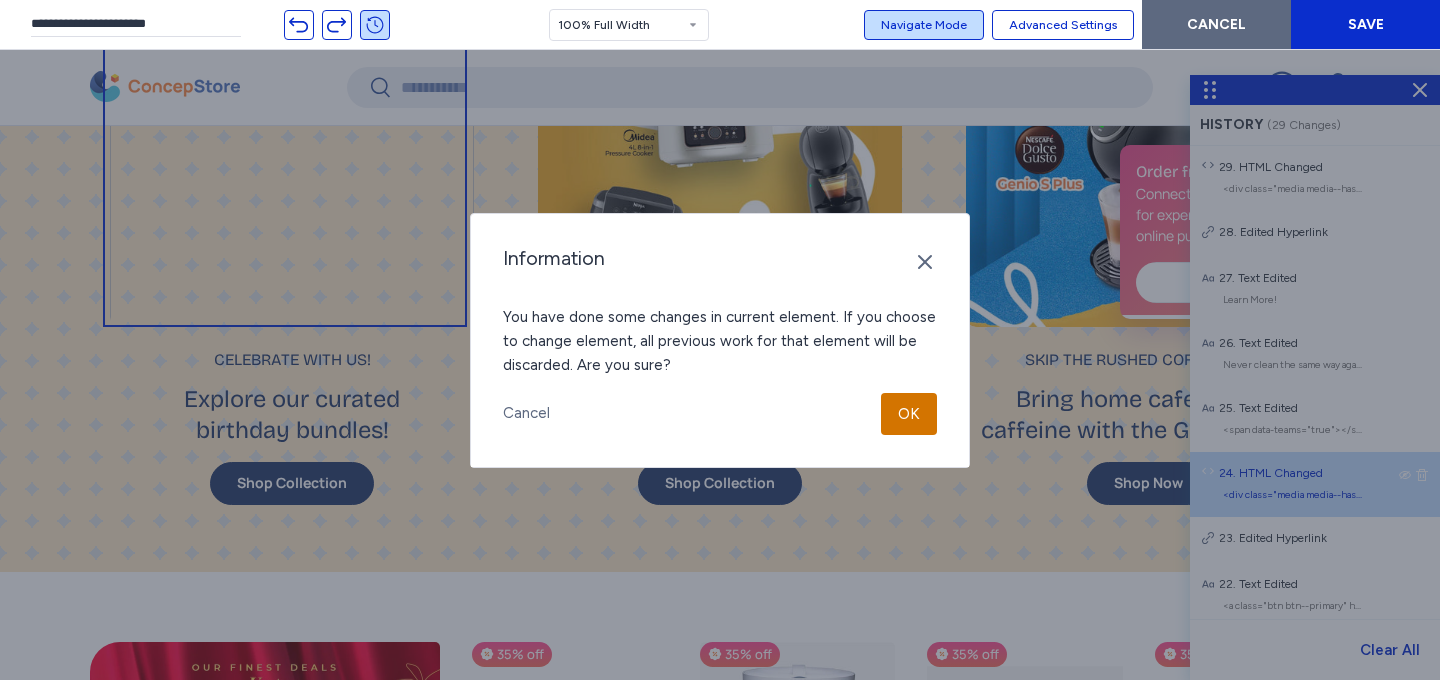 click 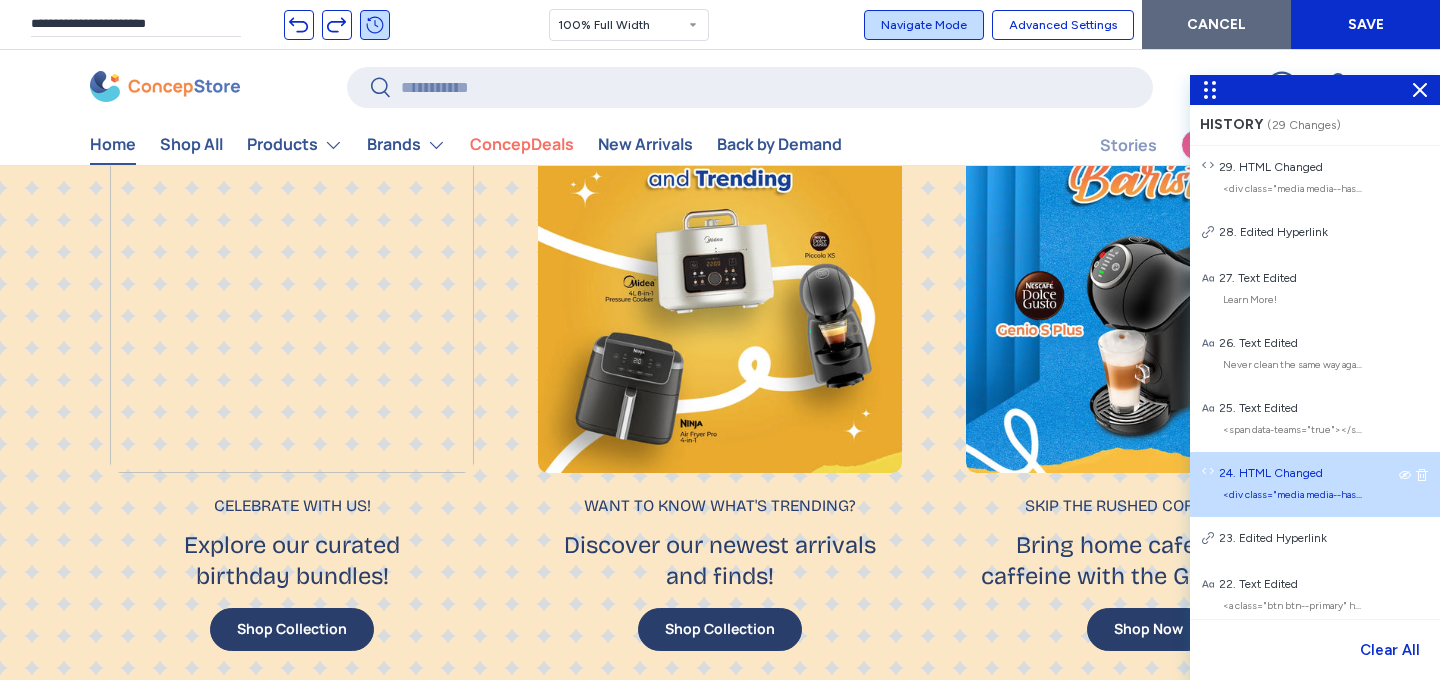 scroll, scrollTop: 1402, scrollLeft: 0, axis: vertical 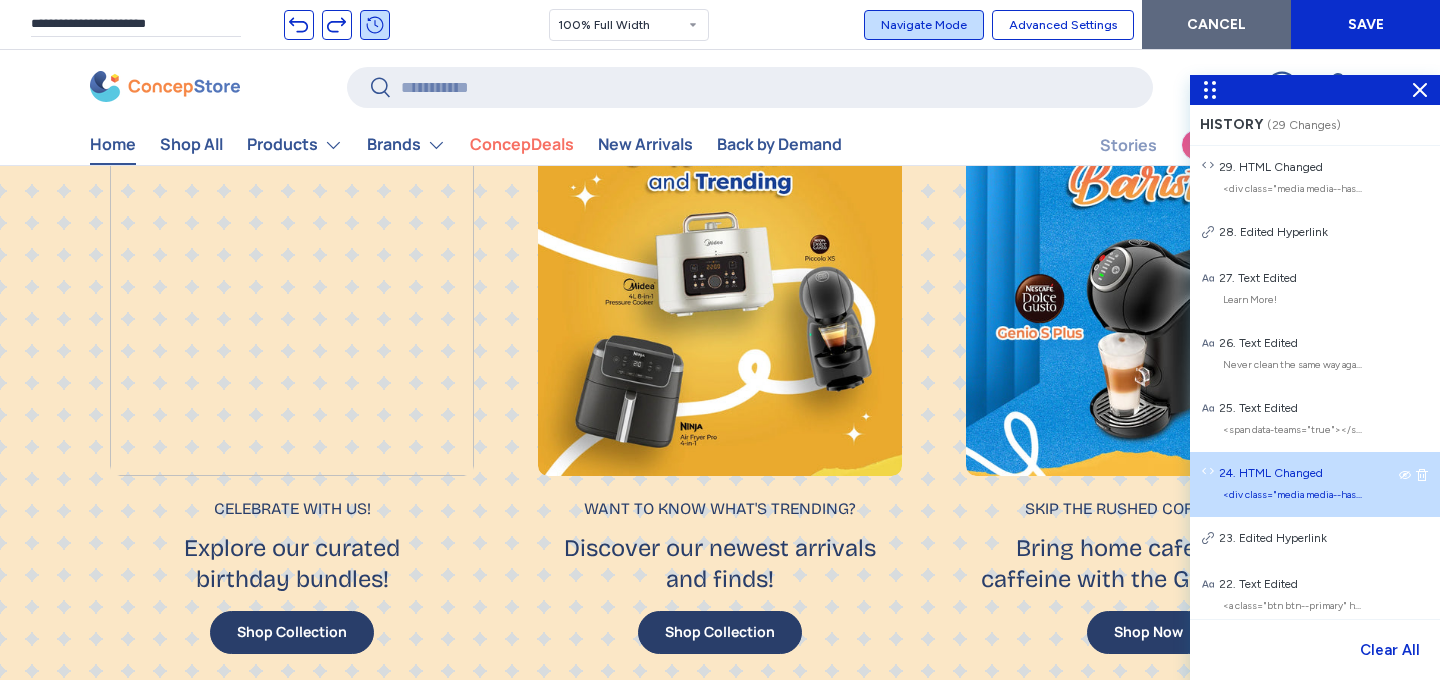 click at bounding box center [720, 294] 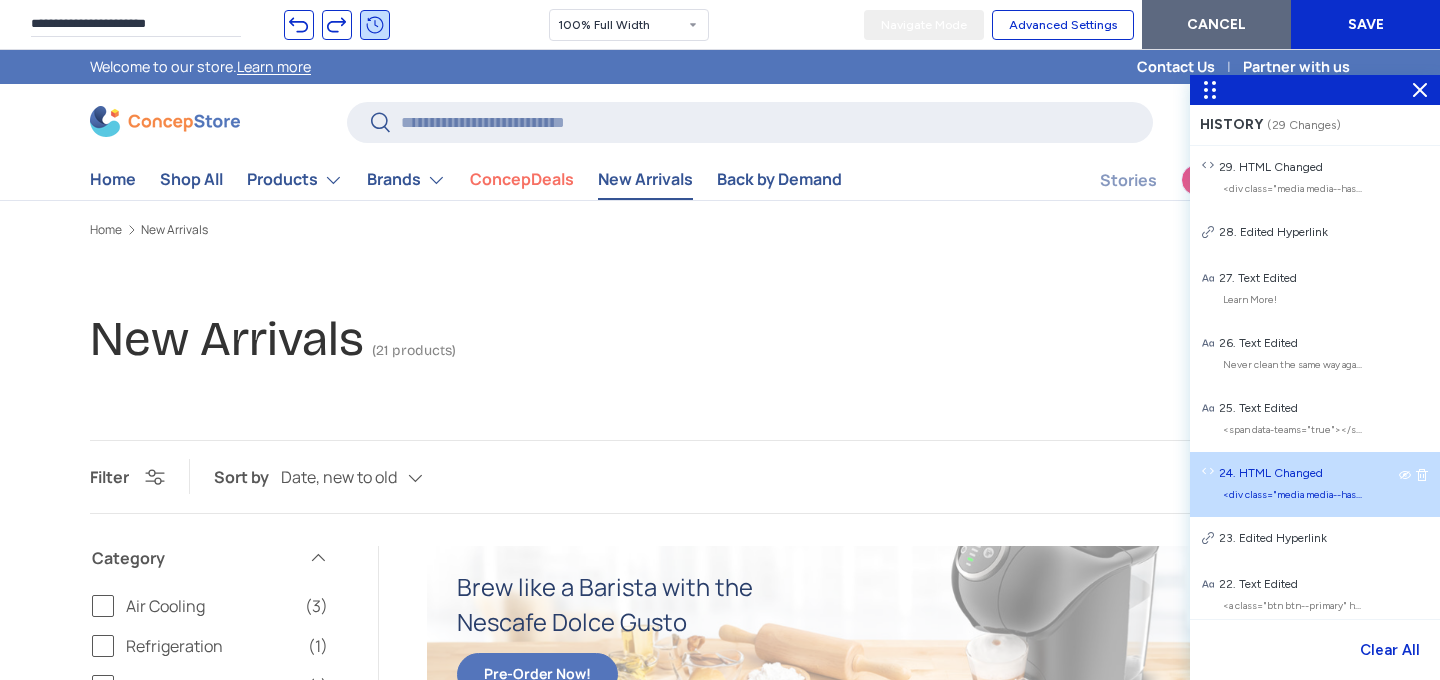 scroll, scrollTop: 0, scrollLeft: 0, axis: both 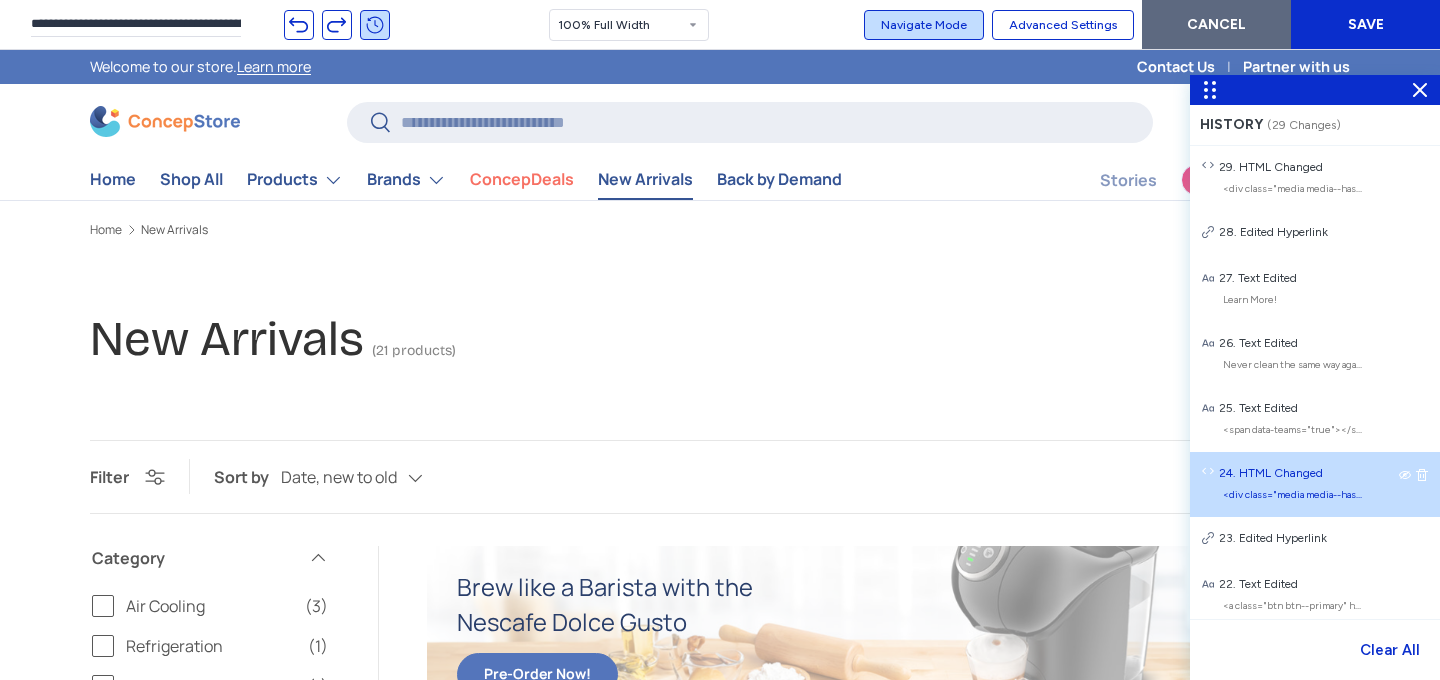 click on "Navigate Mode" at bounding box center [924, 25] 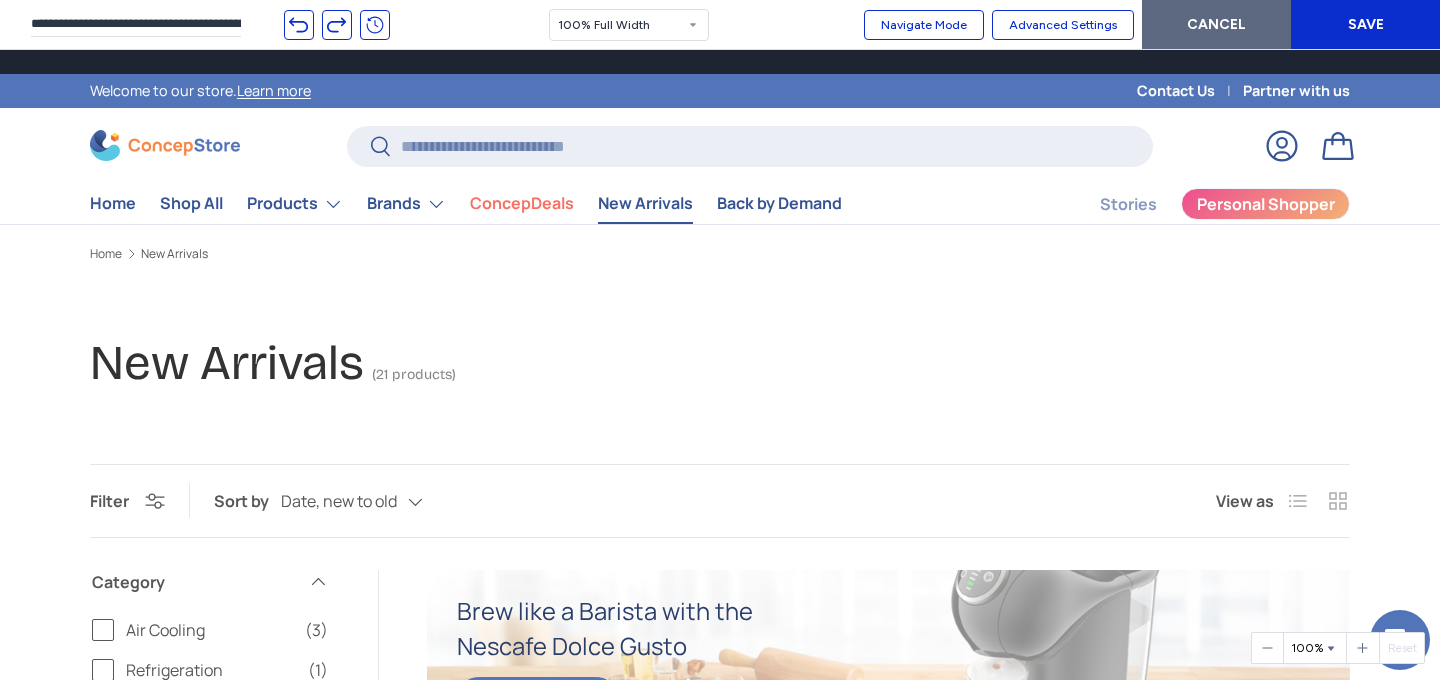 click on "Home
New Arrivals
New Arrivals
(21 products)
Filter Filter & Sort
Sort by
Date, new to old
Featured
Best selling
Alphabetically, A-Z
Alphabetically, Z-A
Price, low to high
Price, high to low
Date, old to new
Date, new to old
View as
List
Grid
Filters Filter & Sort
Close" at bounding box center [720, 2669] 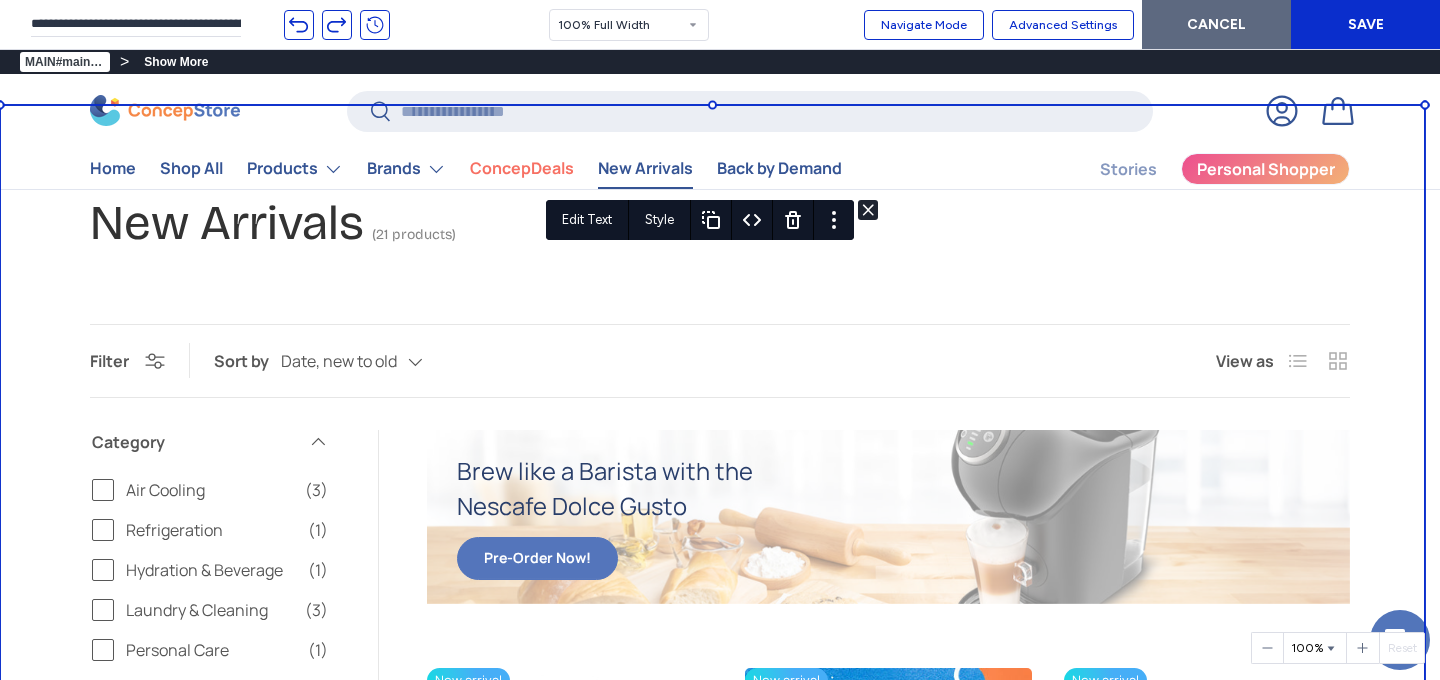 scroll, scrollTop: 192, scrollLeft: 0, axis: vertical 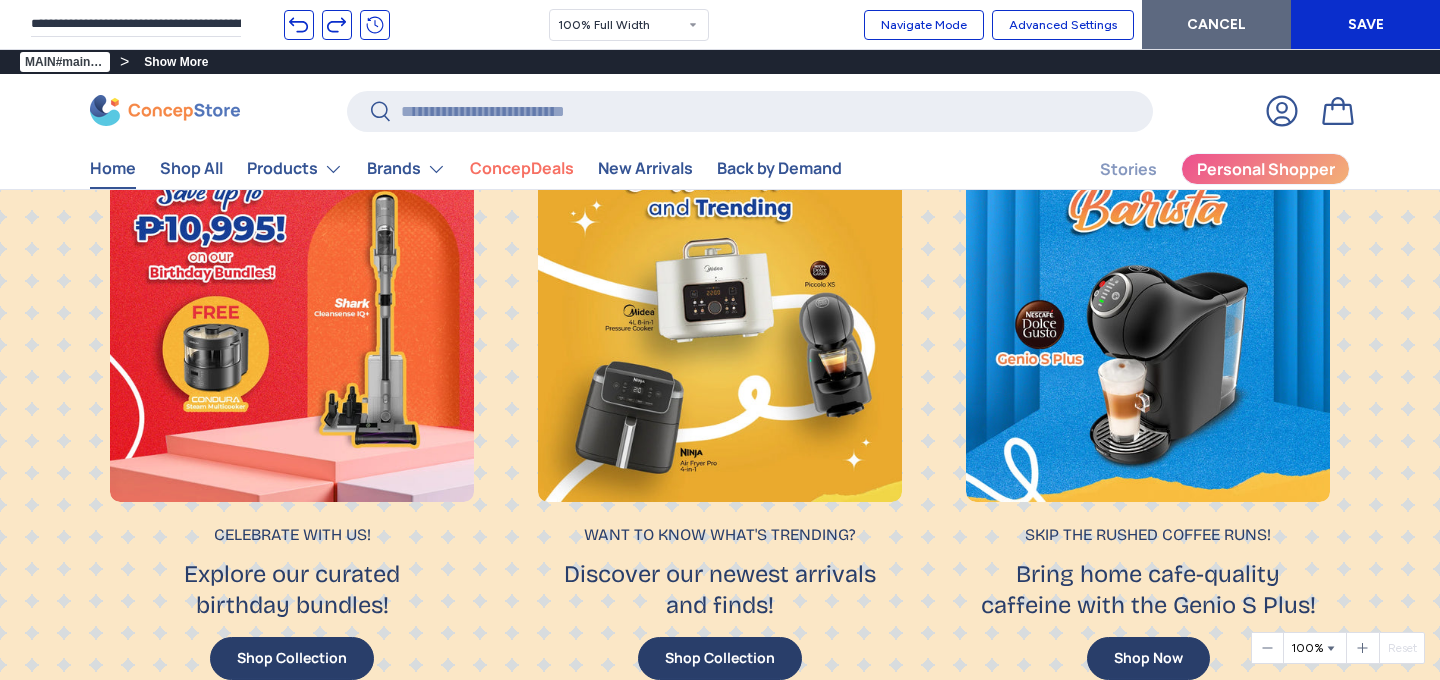 type on "**********" 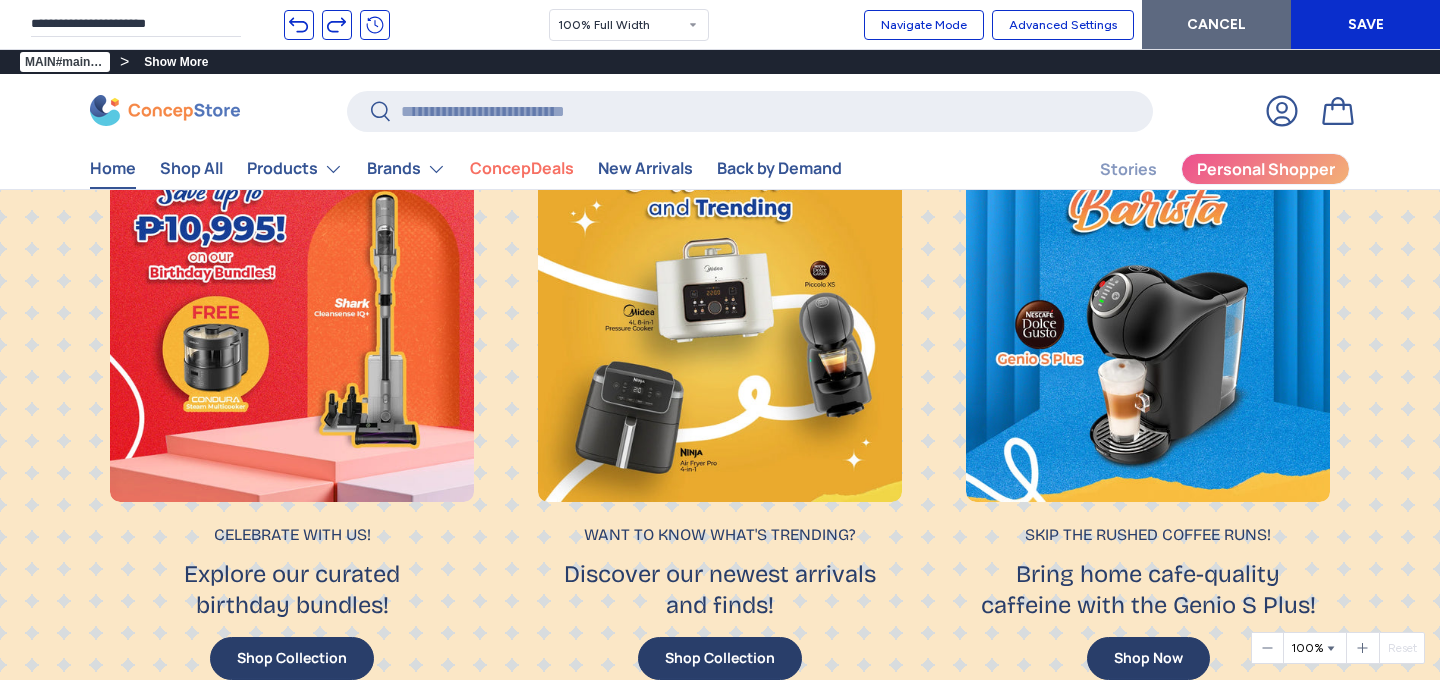 scroll, scrollTop: 1400, scrollLeft: 0, axis: vertical 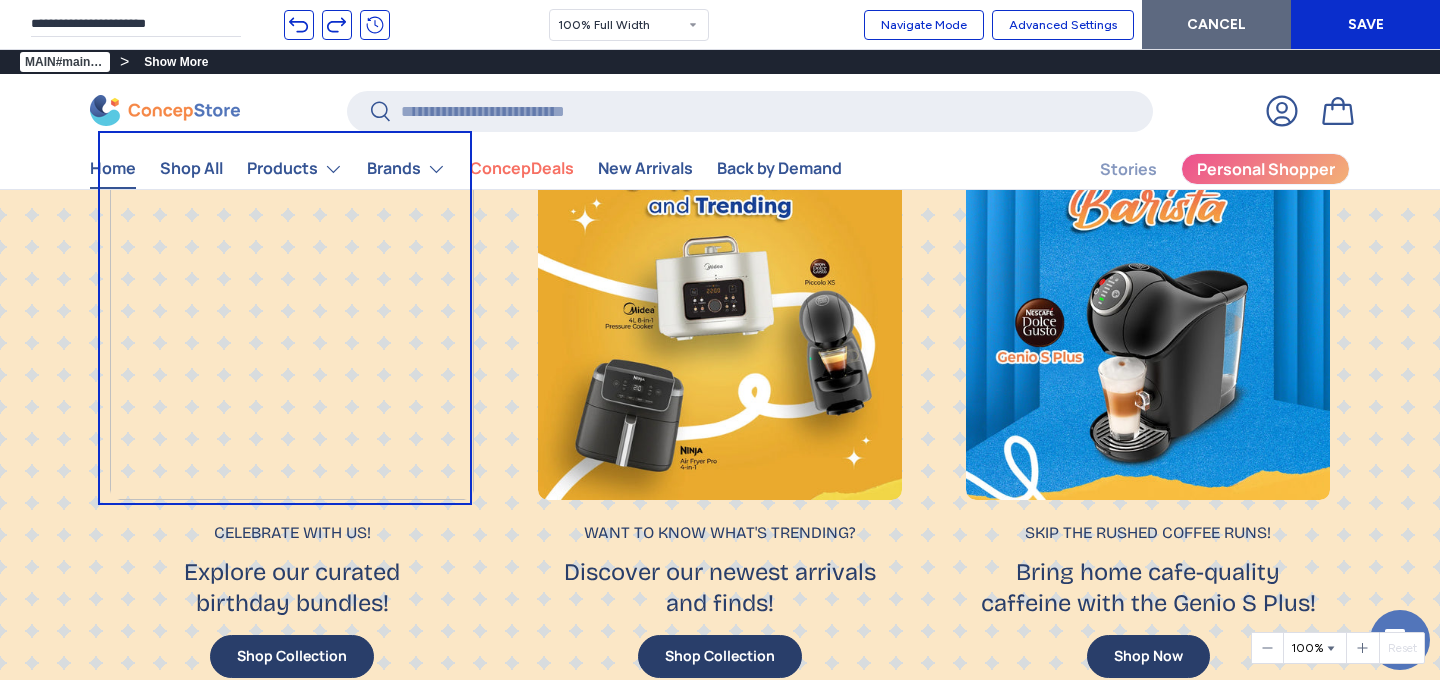 click at bounding box center (292, 318) 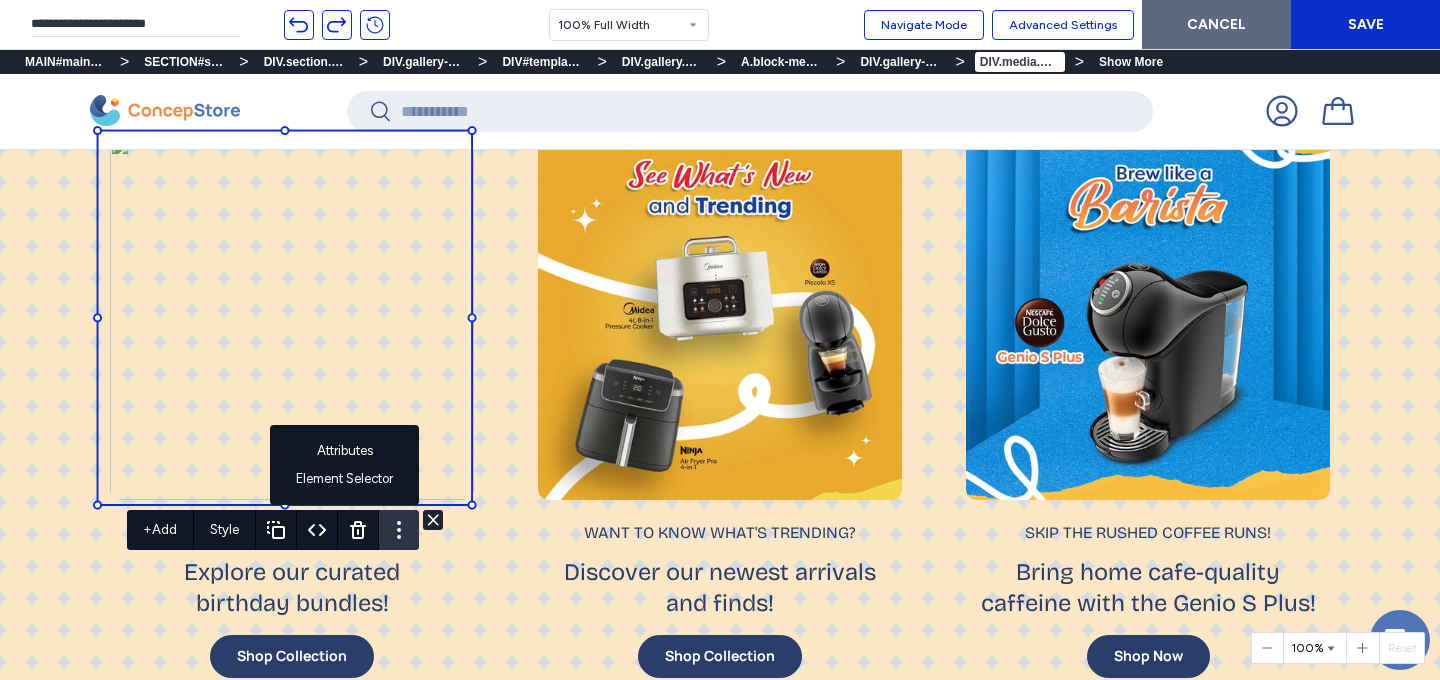 click on "Attributes Element Selector" at bounding box center (399, 530) 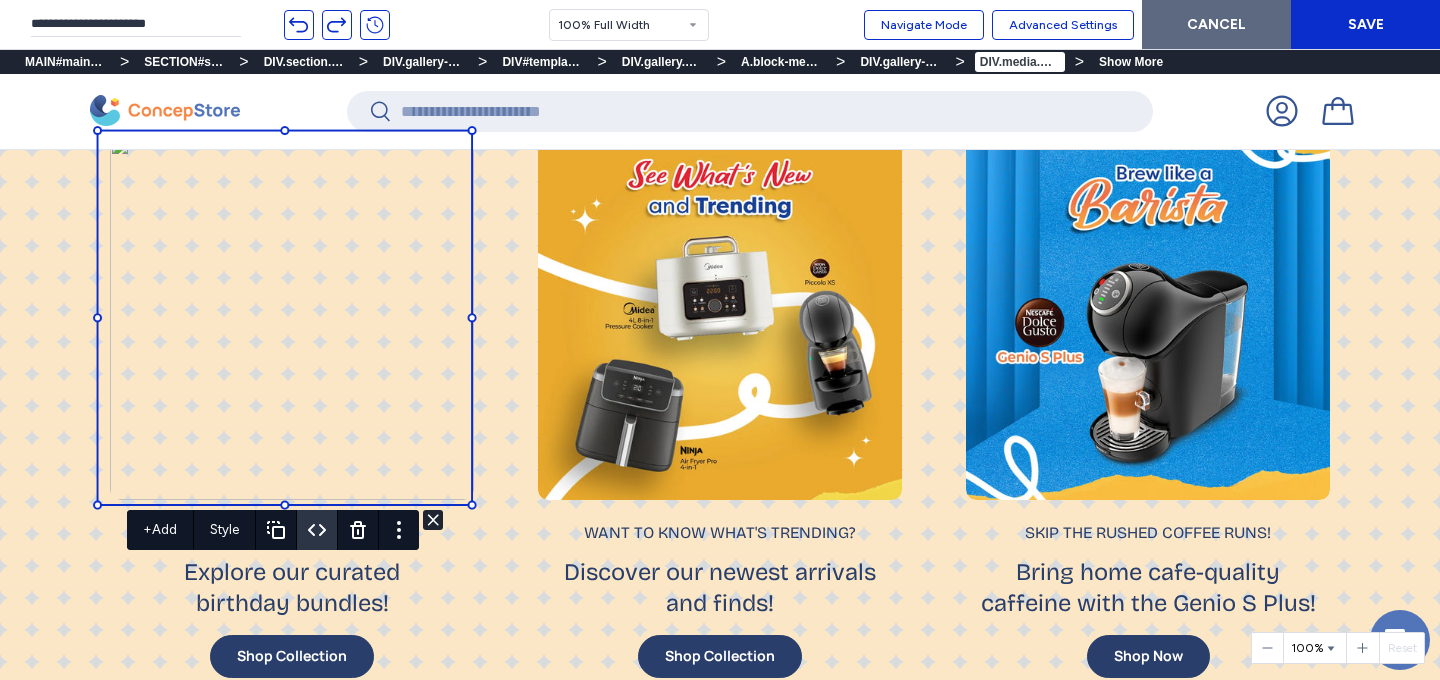 click 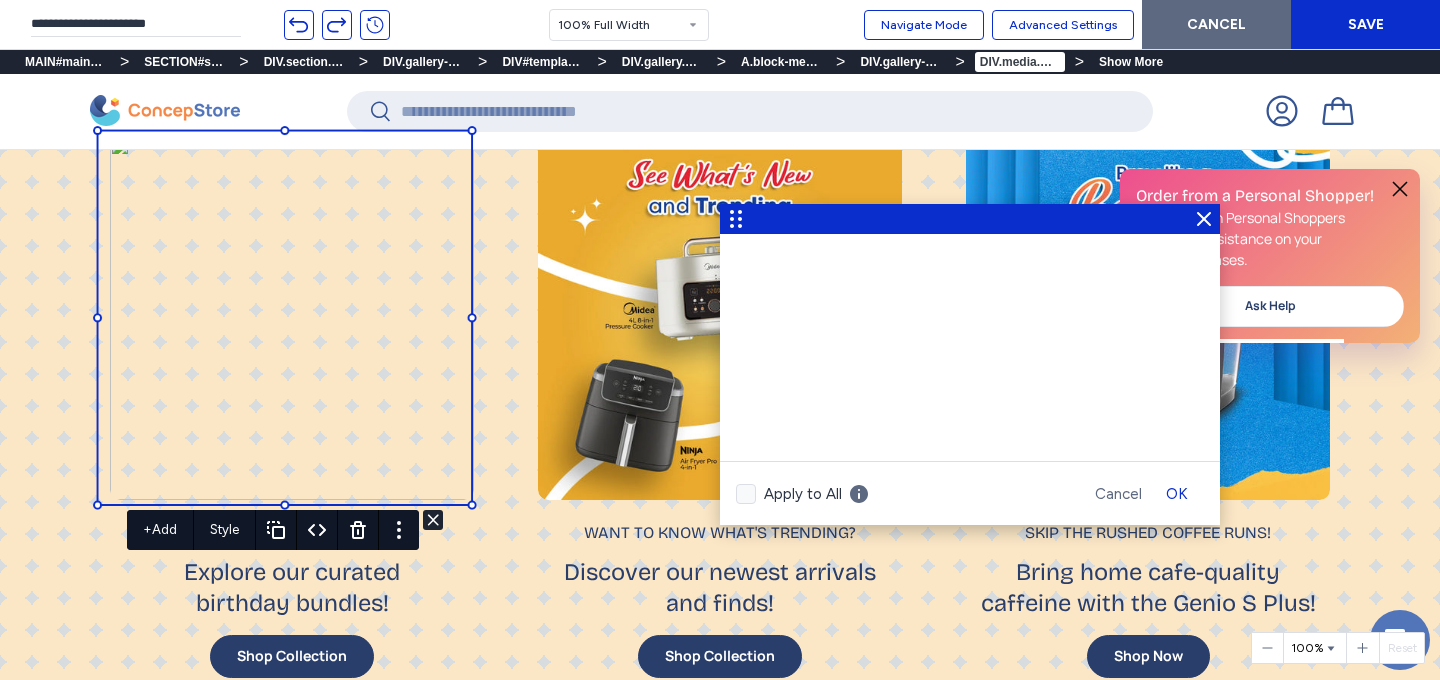 scroll, scrollTop: 0, scrollLeft: 0, axis: both 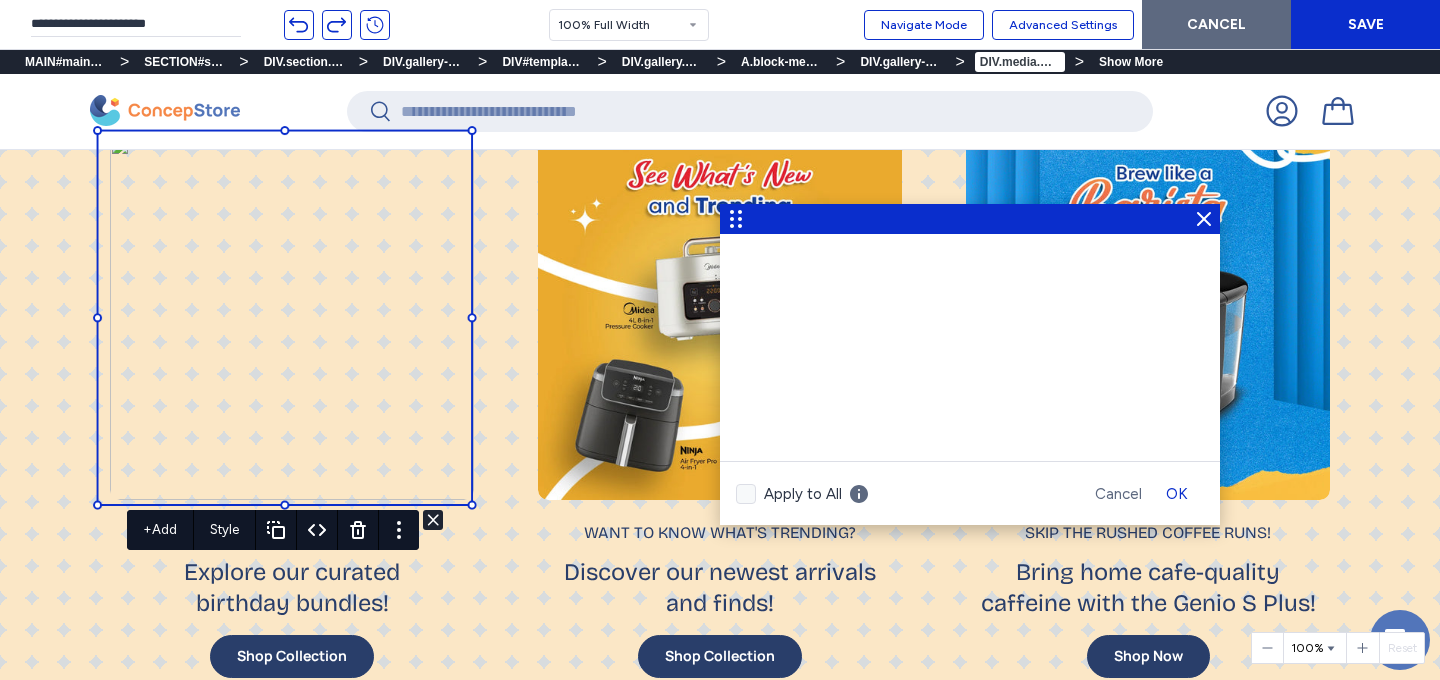 click on "OK" at bounding box center (1177, 494) 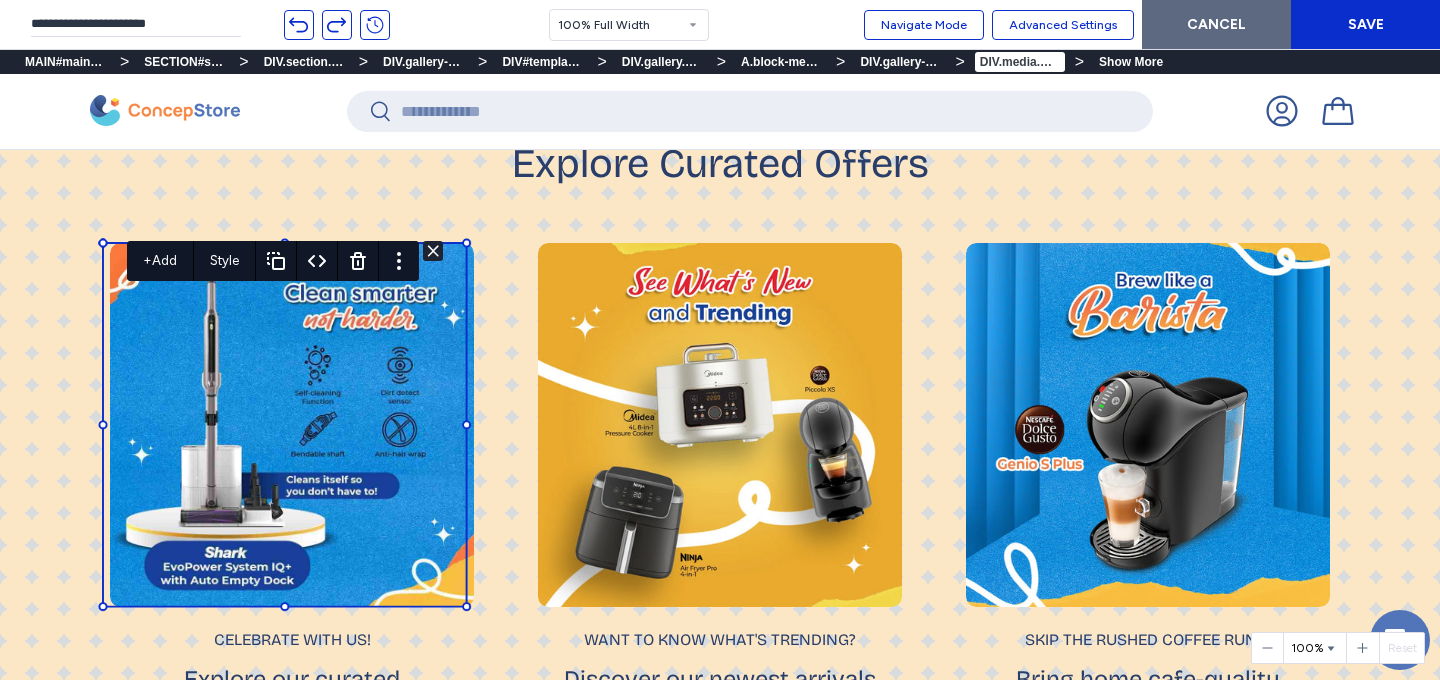 scroll, scrollTop: 1418, scrollLeft: 0, axis: vertical 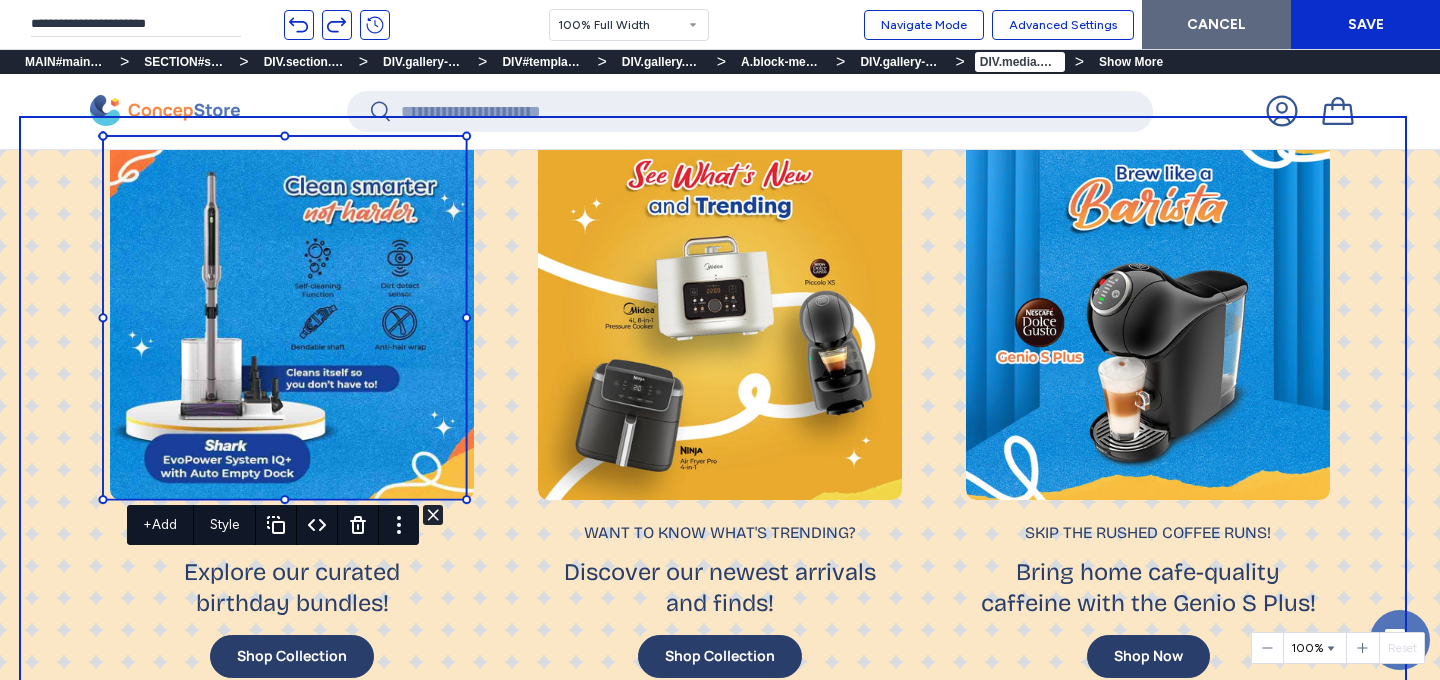 click on "Celebrate with us! Explore our curated birthday bundles!
Shop Collection
Want to know what's trending?  Discover our newest arrivals and finds!
Shop Collection
Skip the rushed coffee runs! Bring home cafe-quality caffeine with the Genio S Plus!
Shop Now" at bounding box center [720, 410] 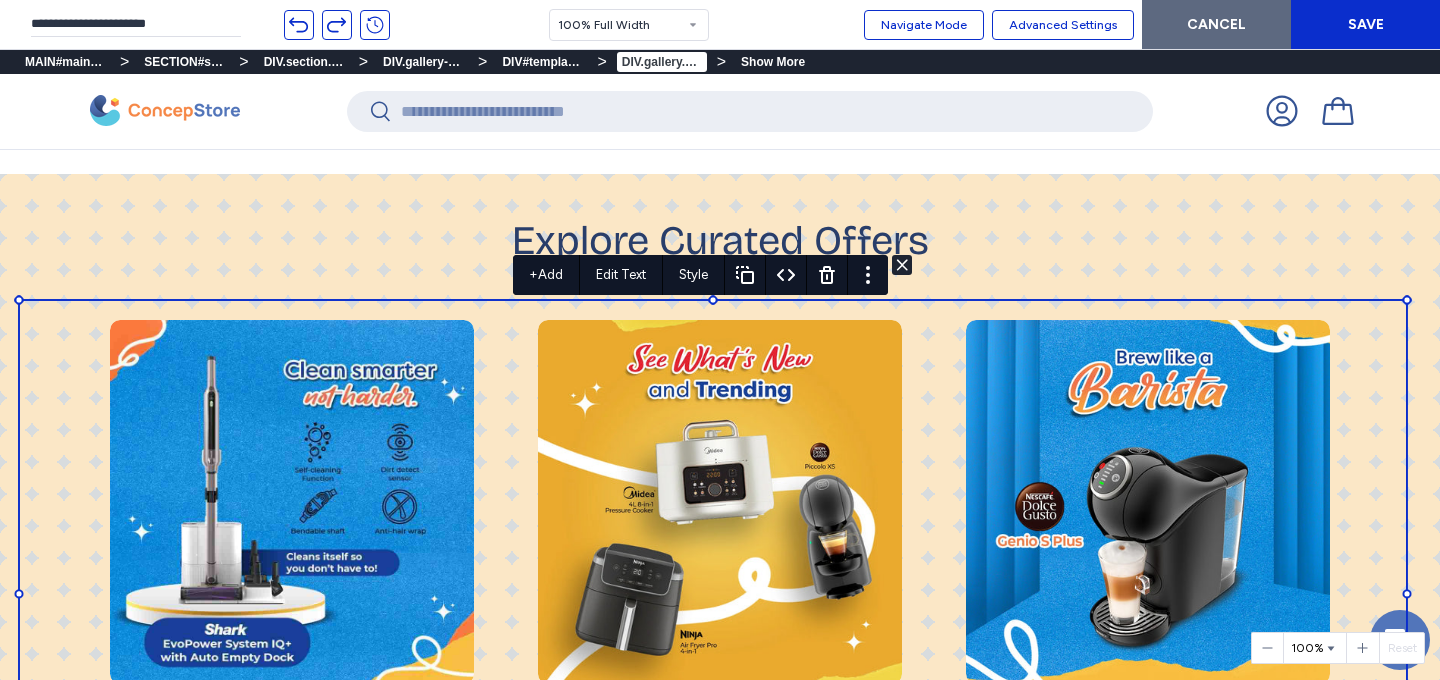 scroll, scrollTop: 1272, scrollLeft: 0, axis: vertical 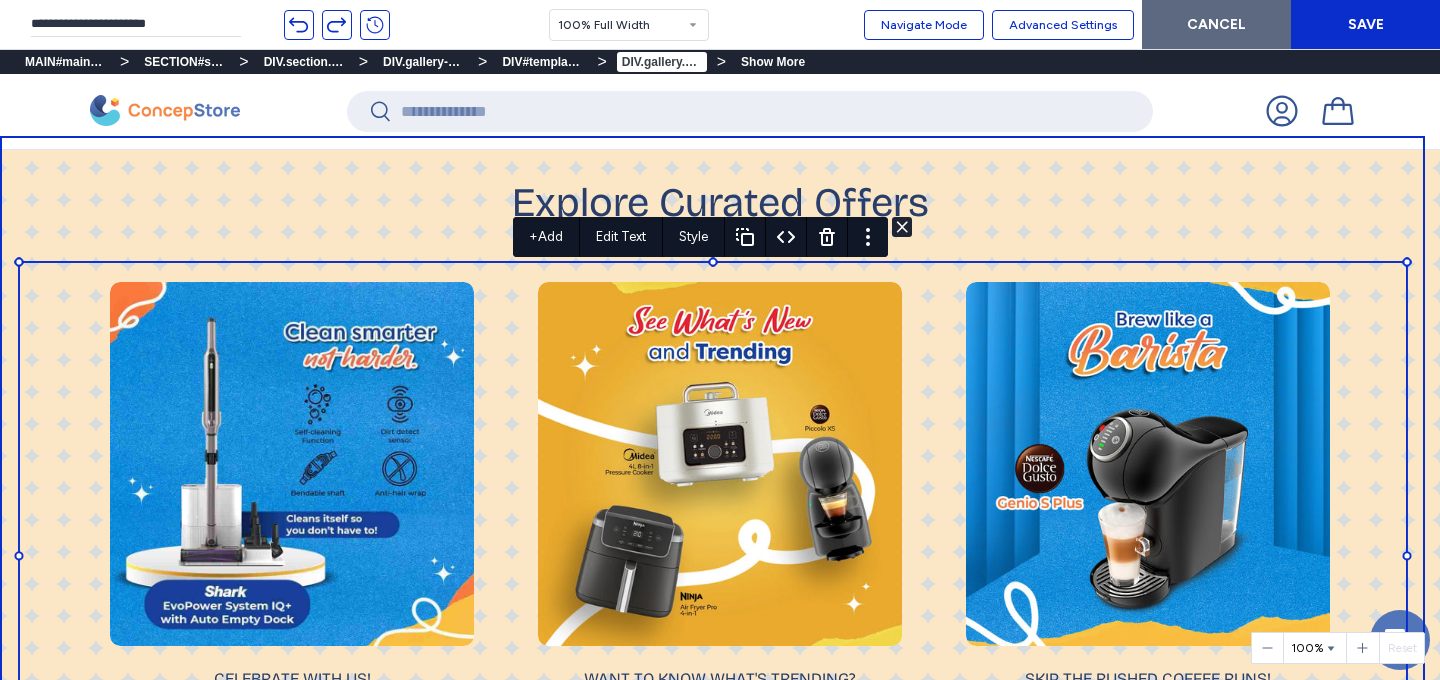 click on "Explore Curated Offers
Celebrate with us! Explore our curated birthday bundles!
Shop Collection
Want to know what's trending?  Discover our newest arrivals and finds!
Shop Collection
Skip the rushed coffee runs! Bring home cafe-quality caffeine with the Genio S Plus!
Shop Now" at bounding box center (720, 513) 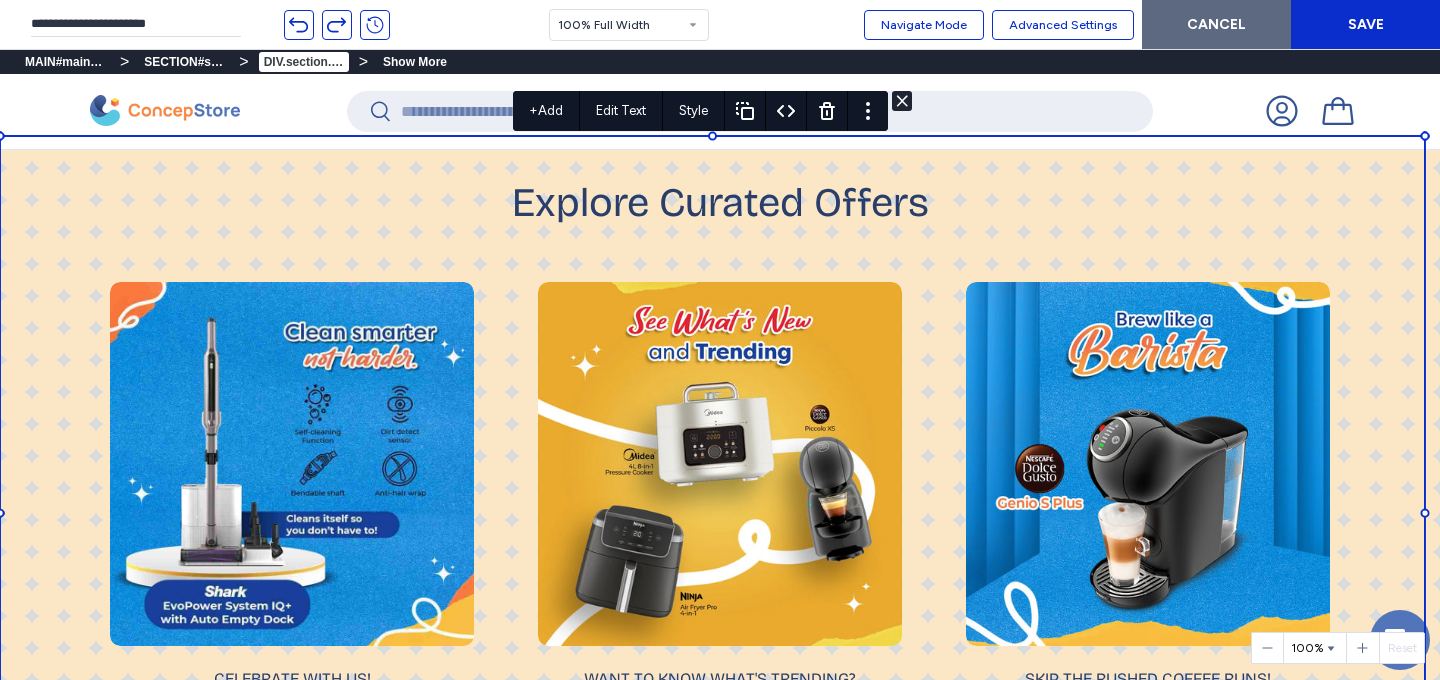 click on "Save" at bounding box center [1365, 24] 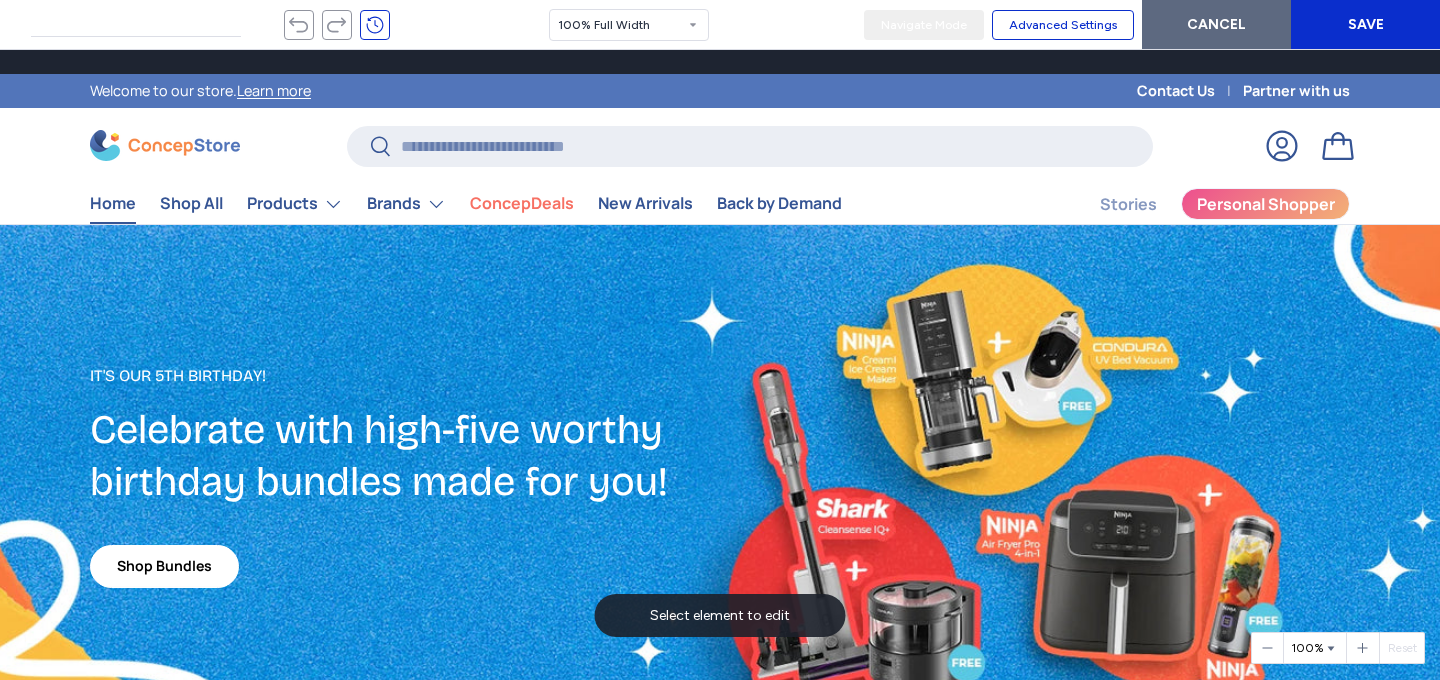 scroll, scrollTop: 0, scrollLeft: 0, axis: both 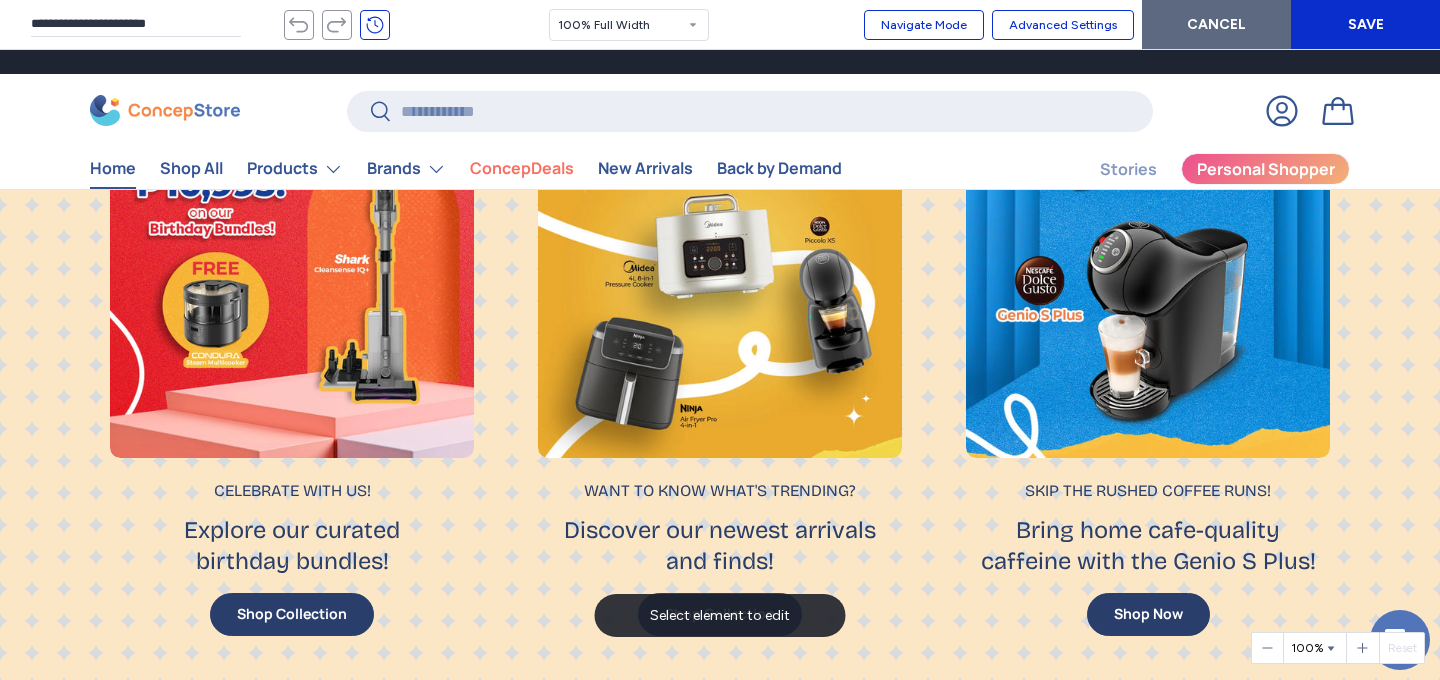 click at bounding box center (292, 276) 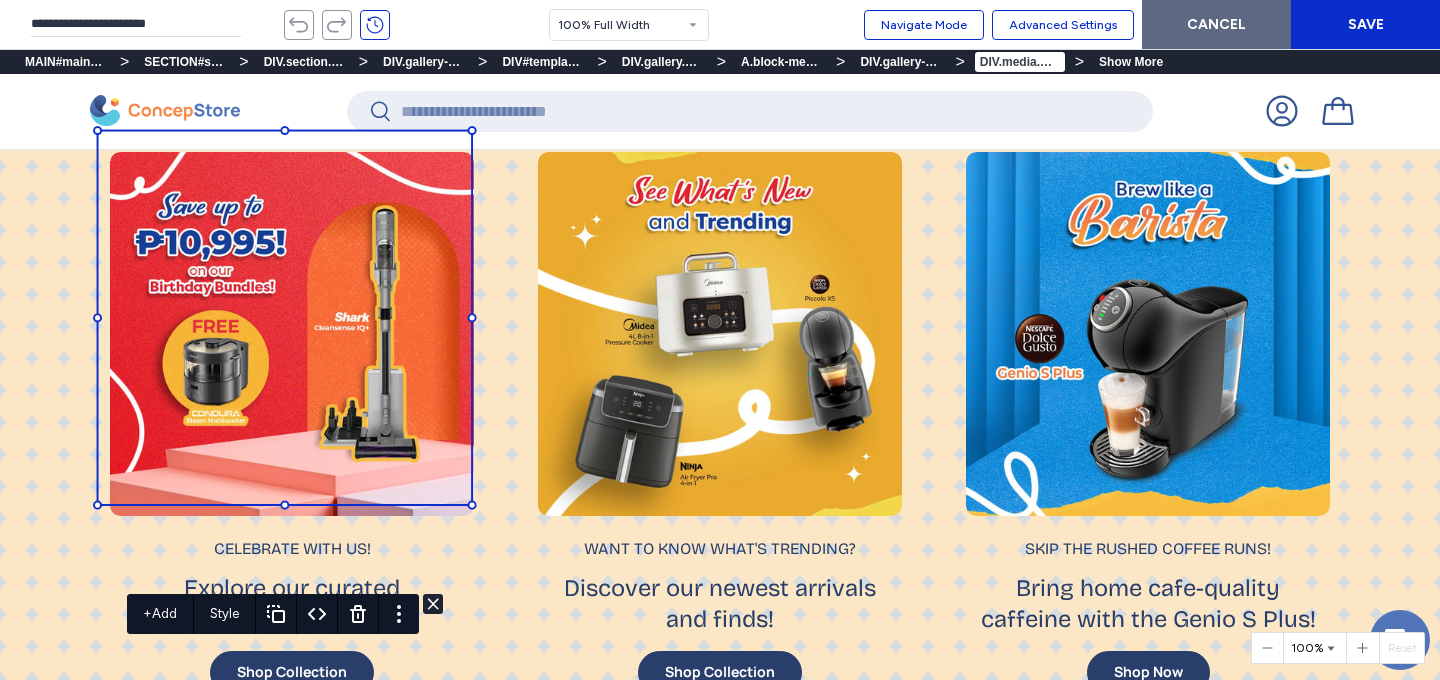 scroll, scrollTop: 1430, scrollLeft: 0, axis: vertical 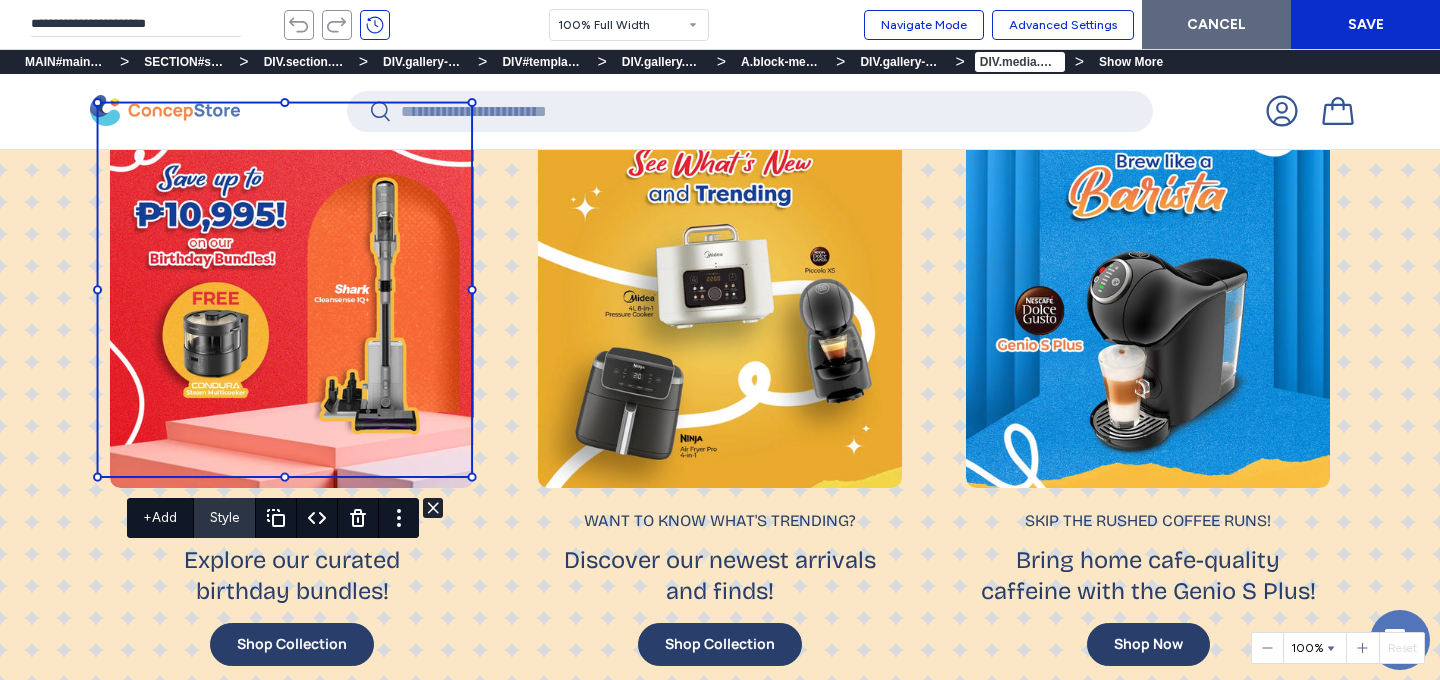 click on "style" at bounding box center [225, 518] 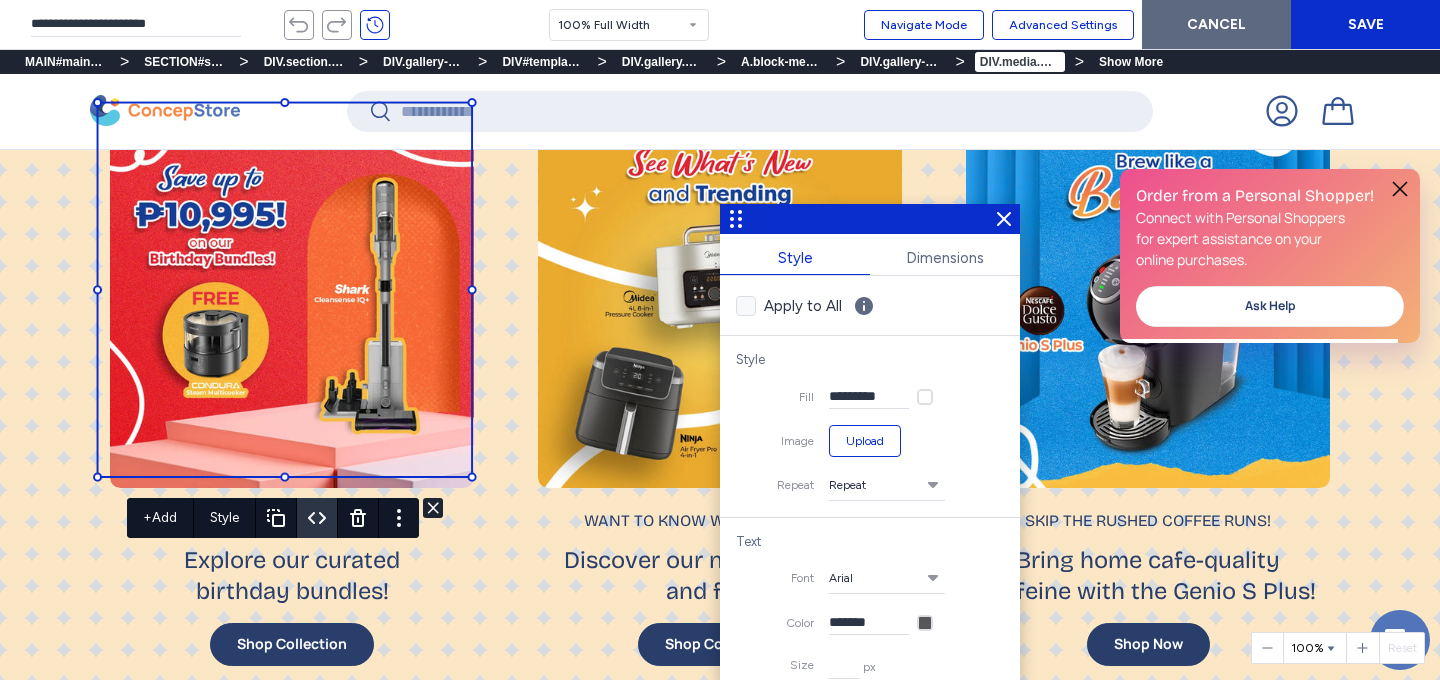 click 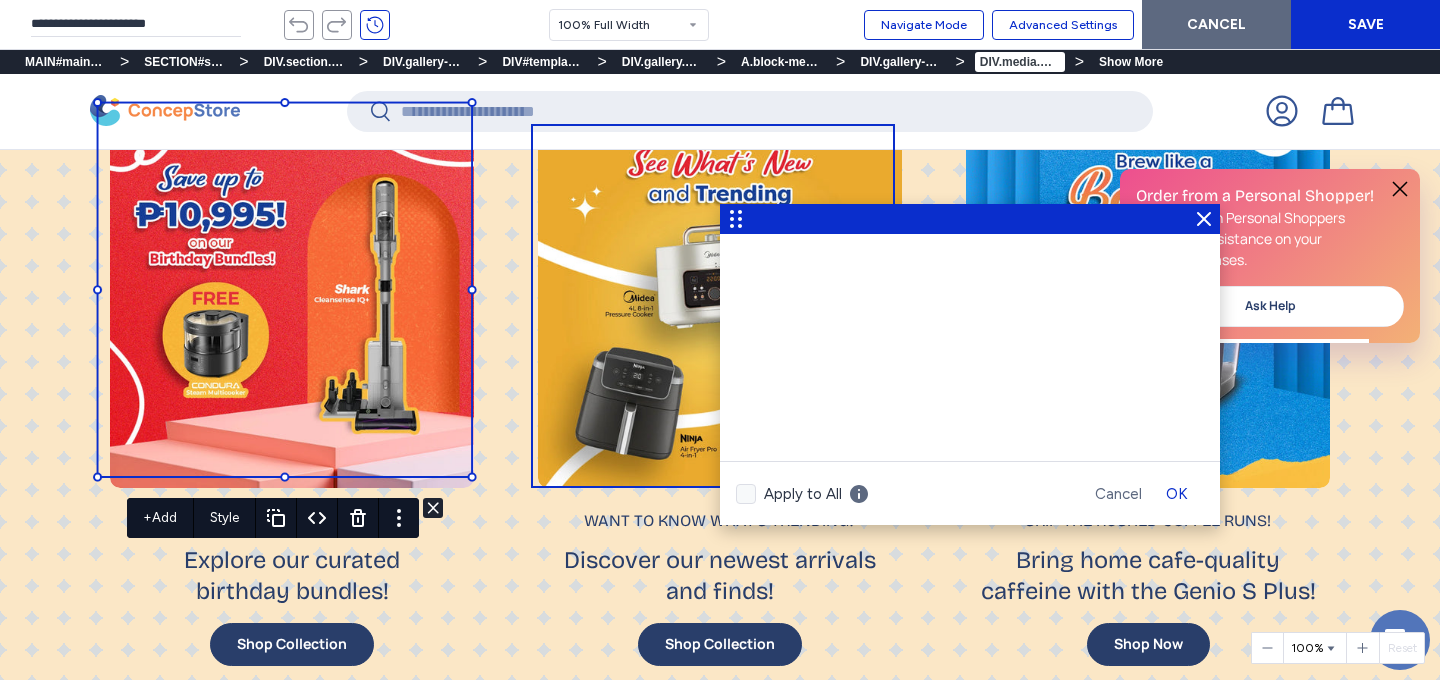 scroll, scrollTop: 0, scrollLeft: 0, axis: both 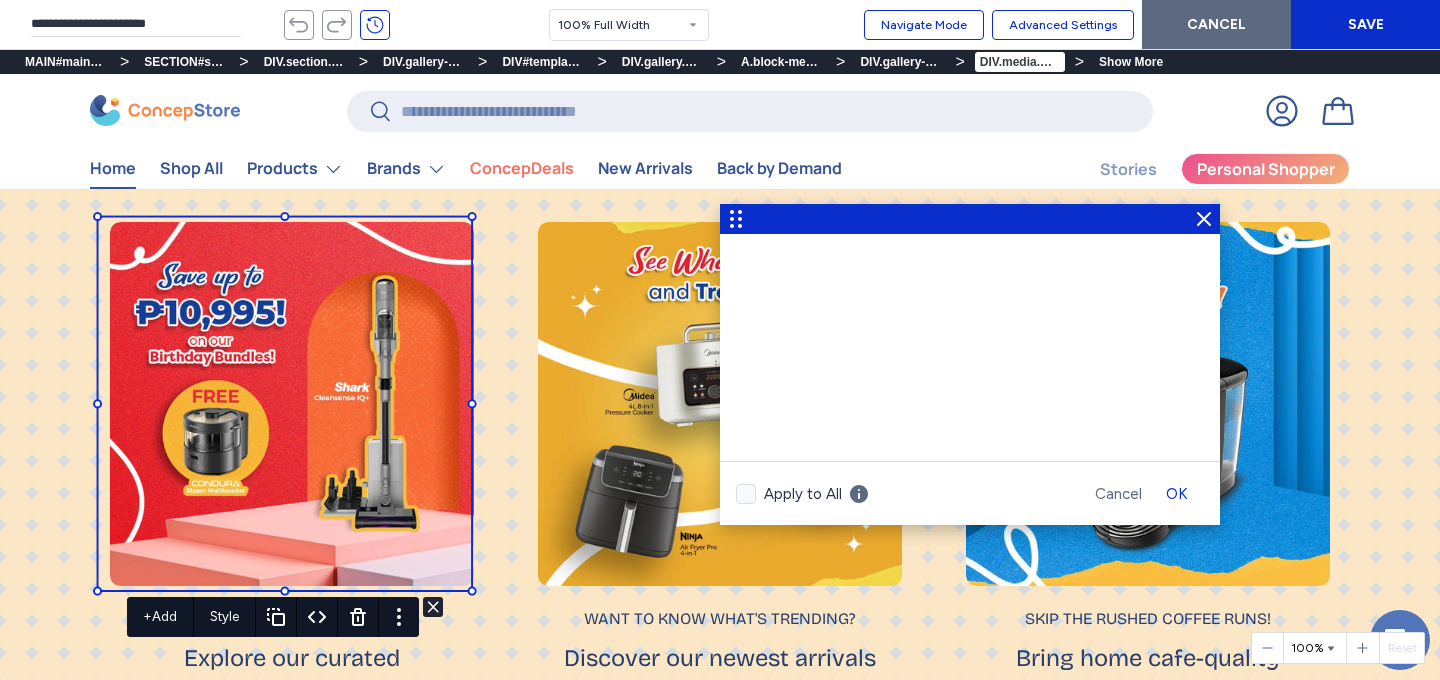 click on "OK" at bounding box center [1177, 494] 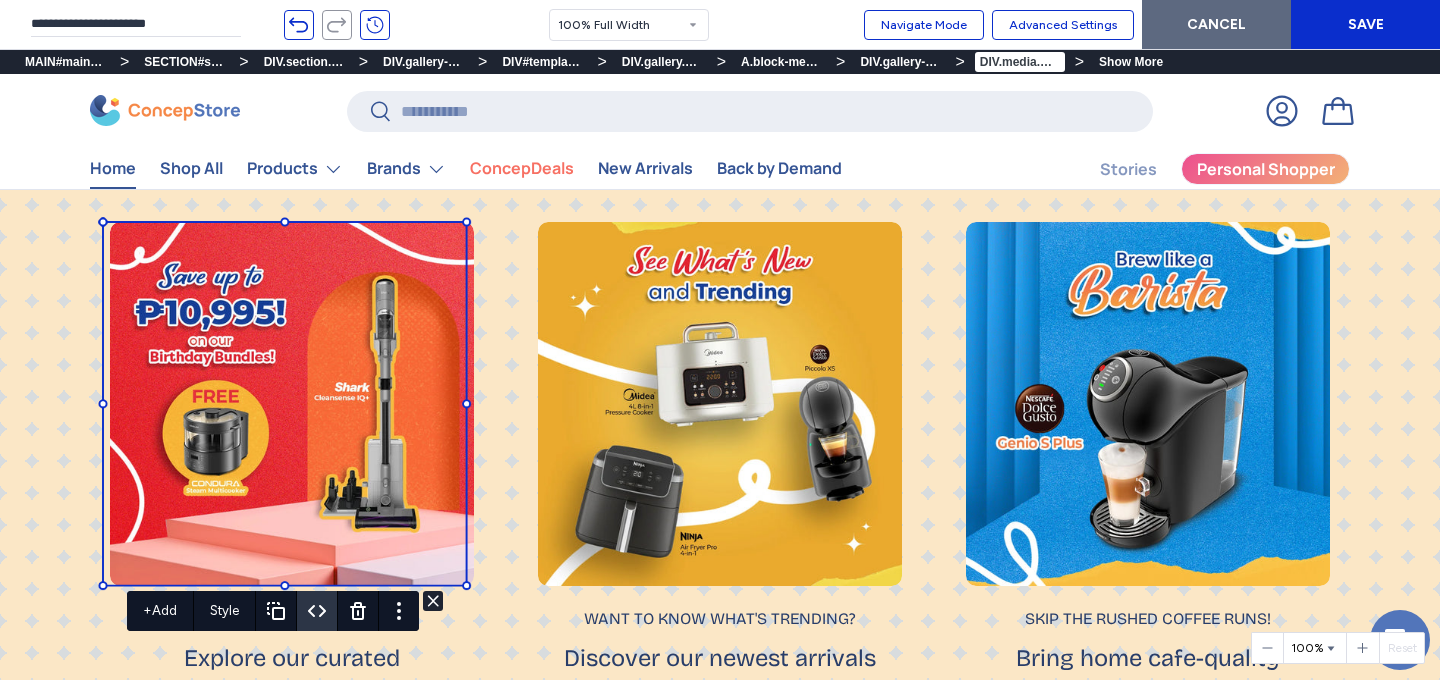 click at bounding box center [317, 611] 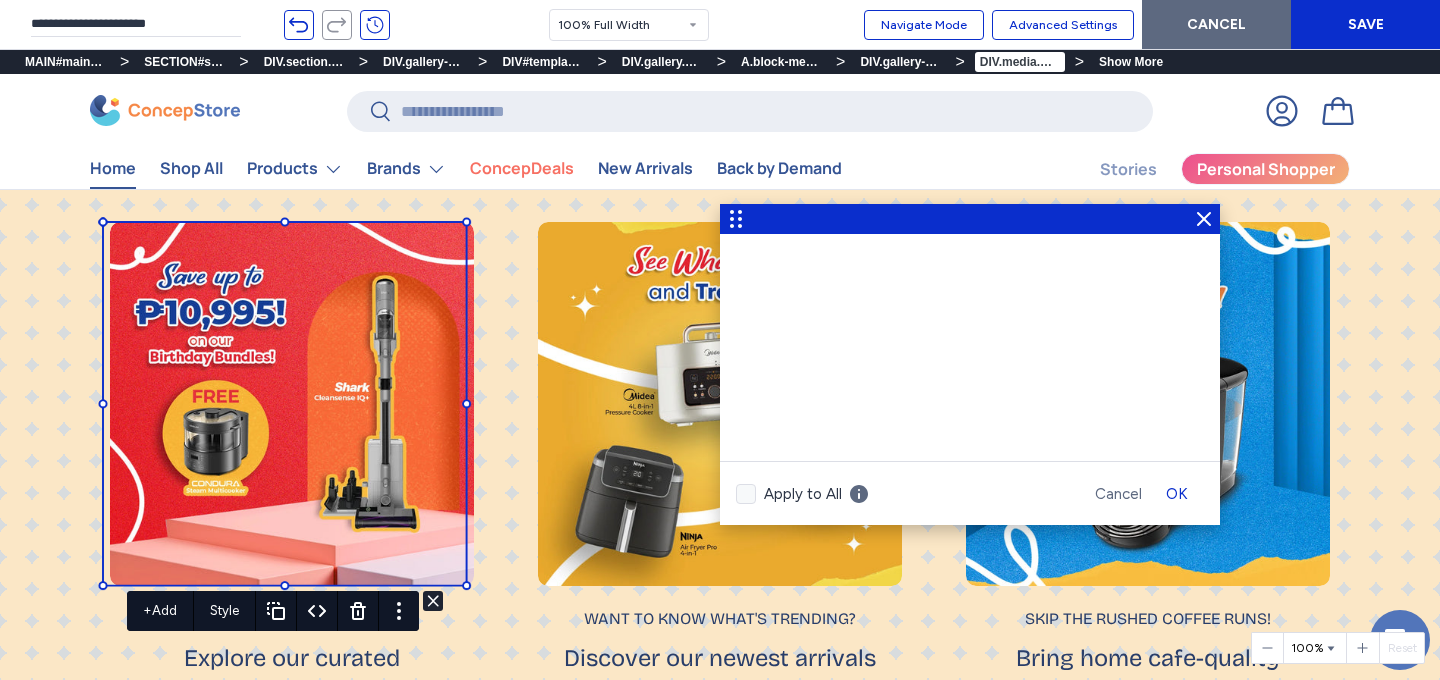 click on "OK" at bounding box center [1177, 494] 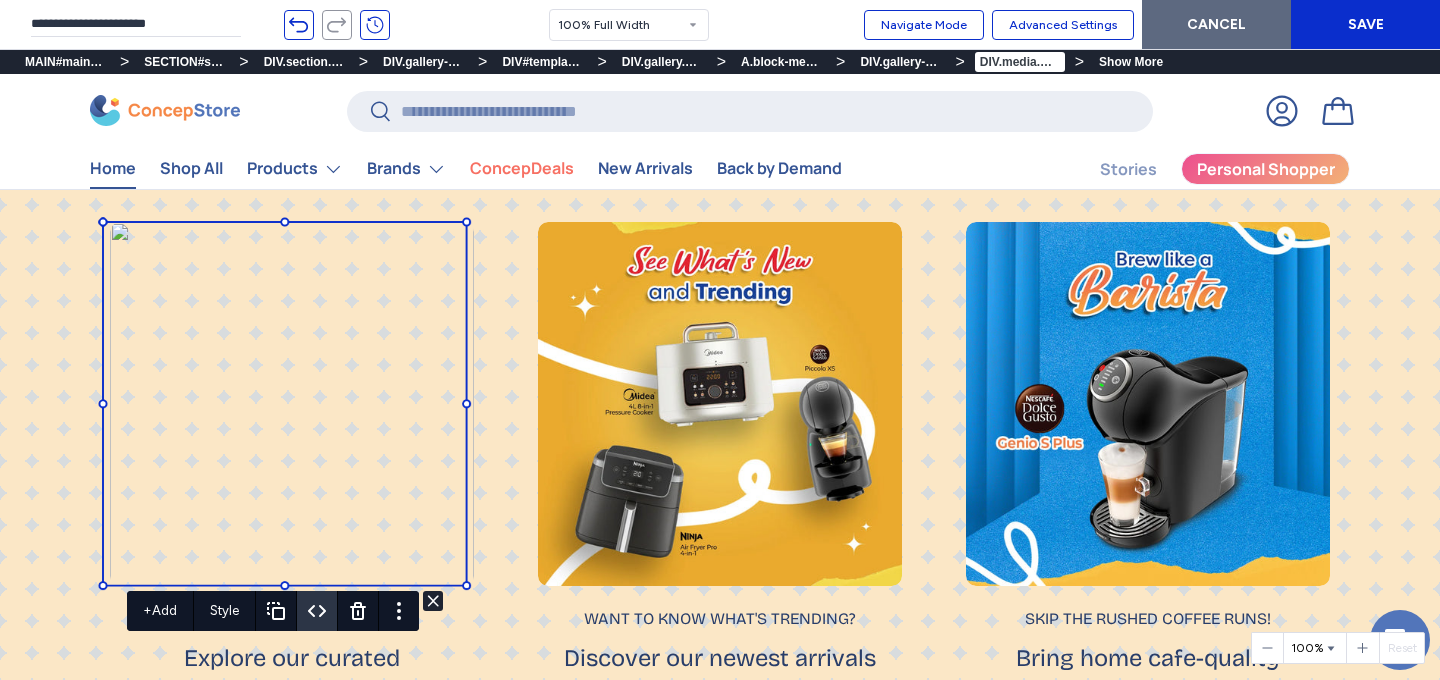click at bounding box center (317, 611) 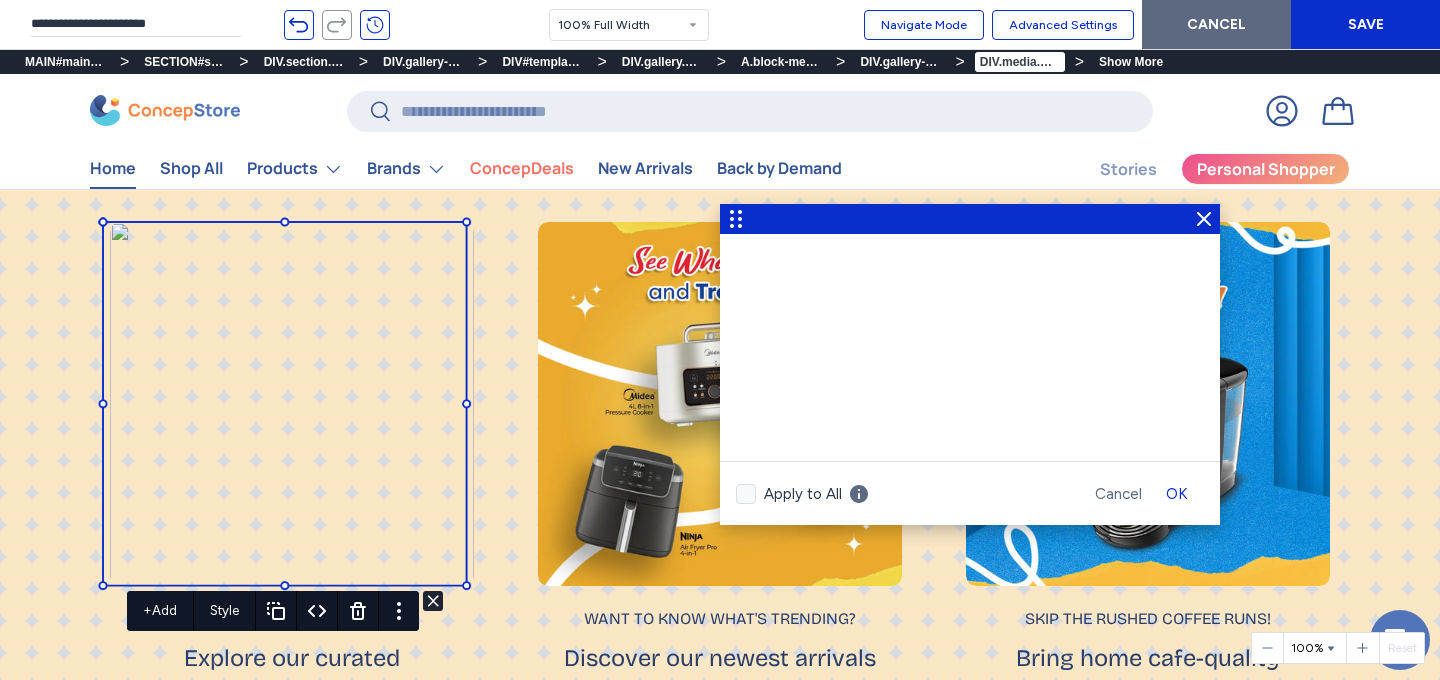 click on "OK" at bounding box center (1177, 494) 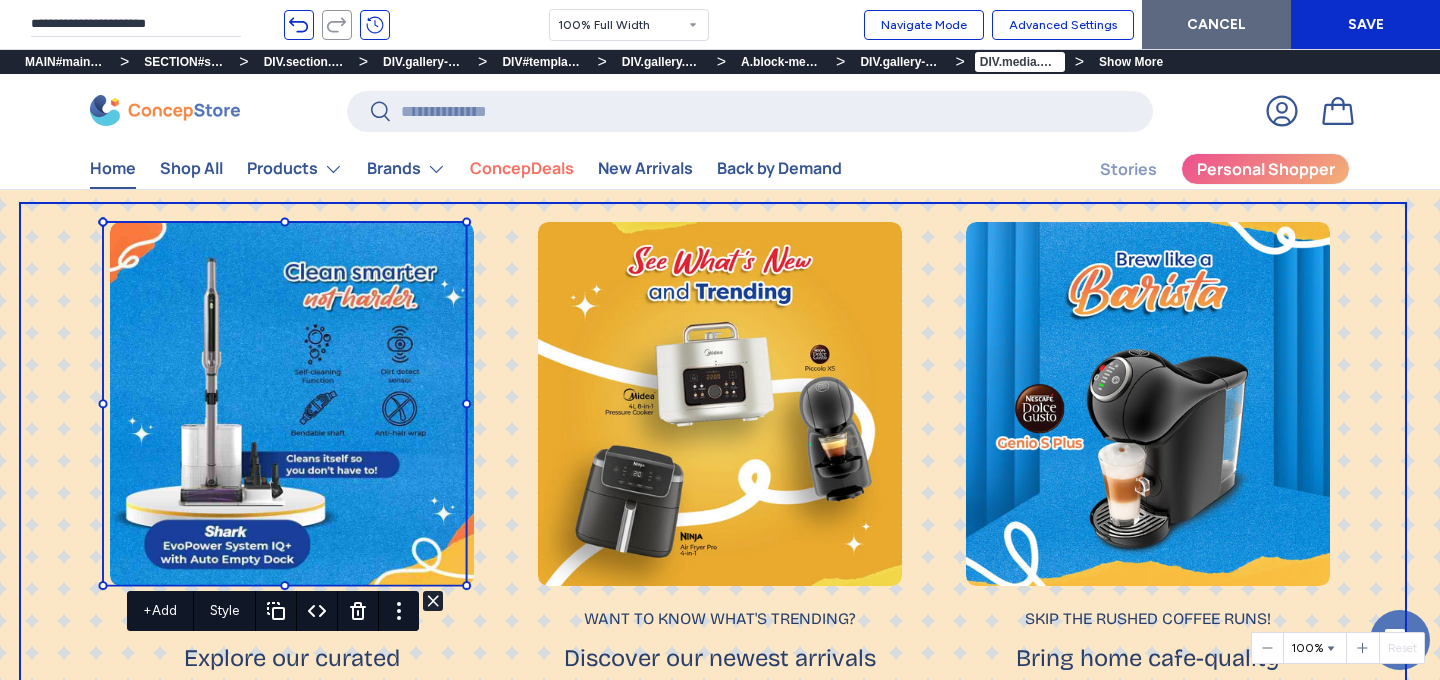 click on "Celebrate with us! Explore our curated birthday bundles!
Shop Collection
Want to know what's trending?  Discover our newest arrivals and finds!
Shop Collection
Skip the rushed coffee runs! Bring home cafe-quality caffeine with the Genio S Plus!
Shop Now" at bounding box center (720, 496) 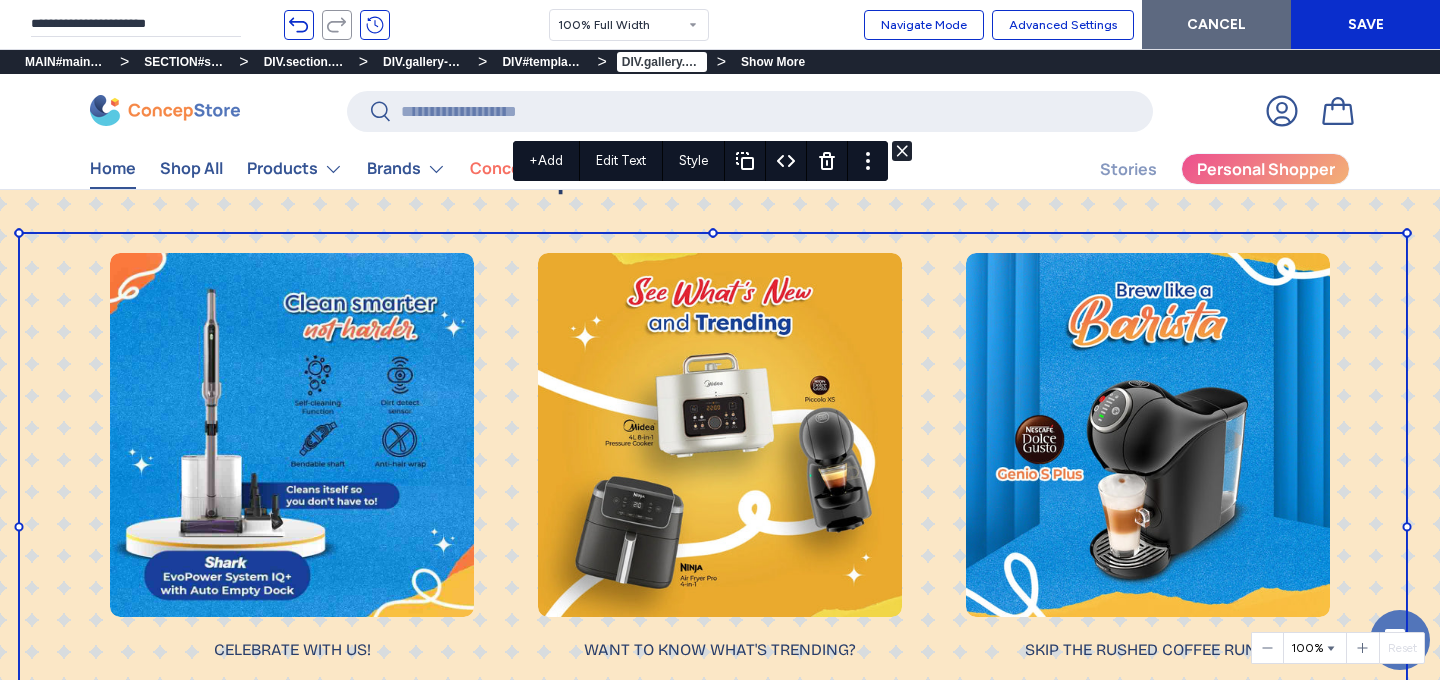 scroll, scrollTop: 1203, scrollLeft: 0, axis: vertical 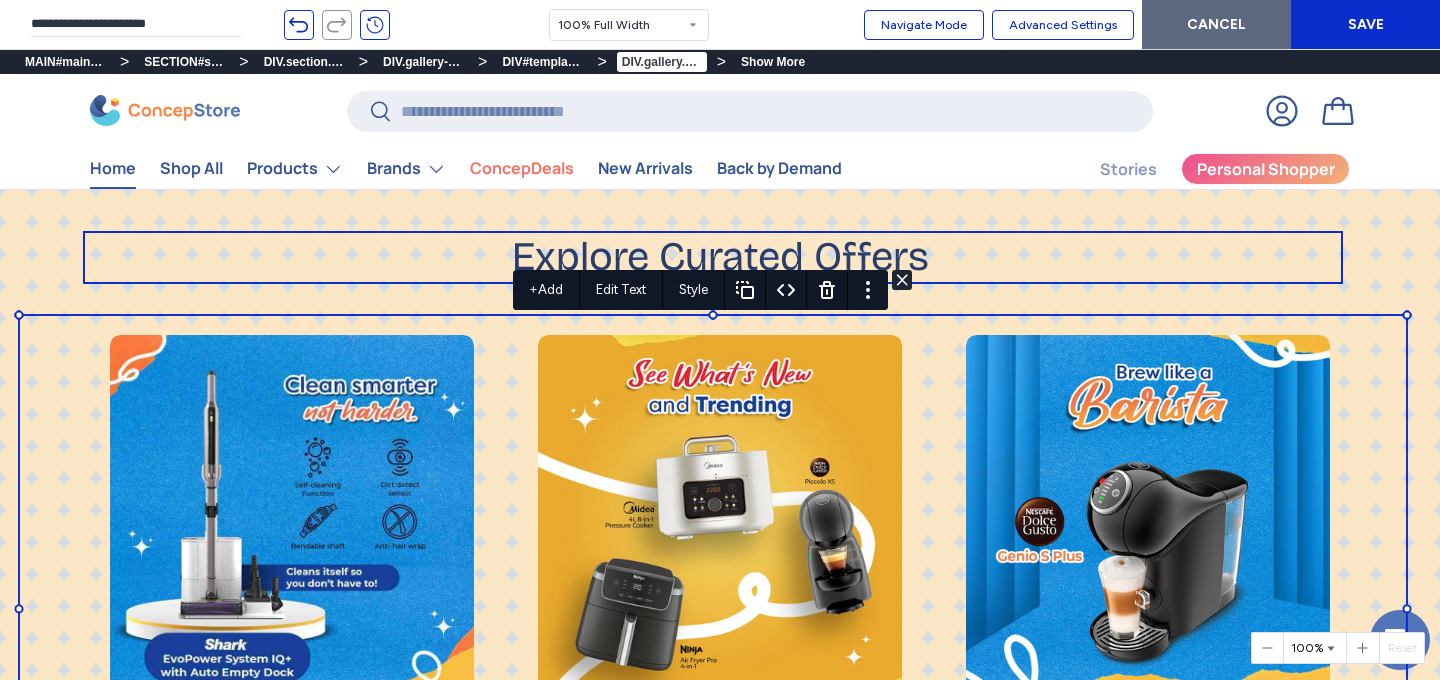 click on "Explore Curated Offers" at bounding box center [720, 257] 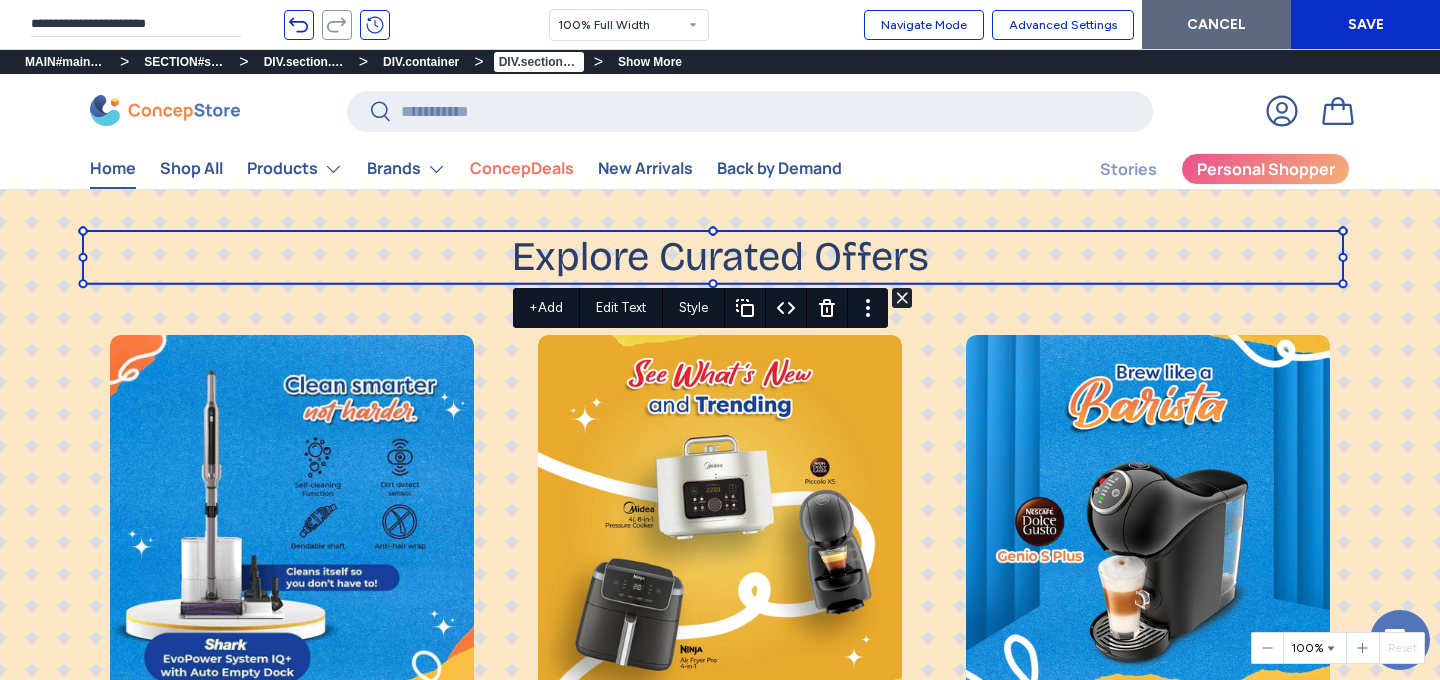 click on "Save" at bounding box center [1365, 24] 